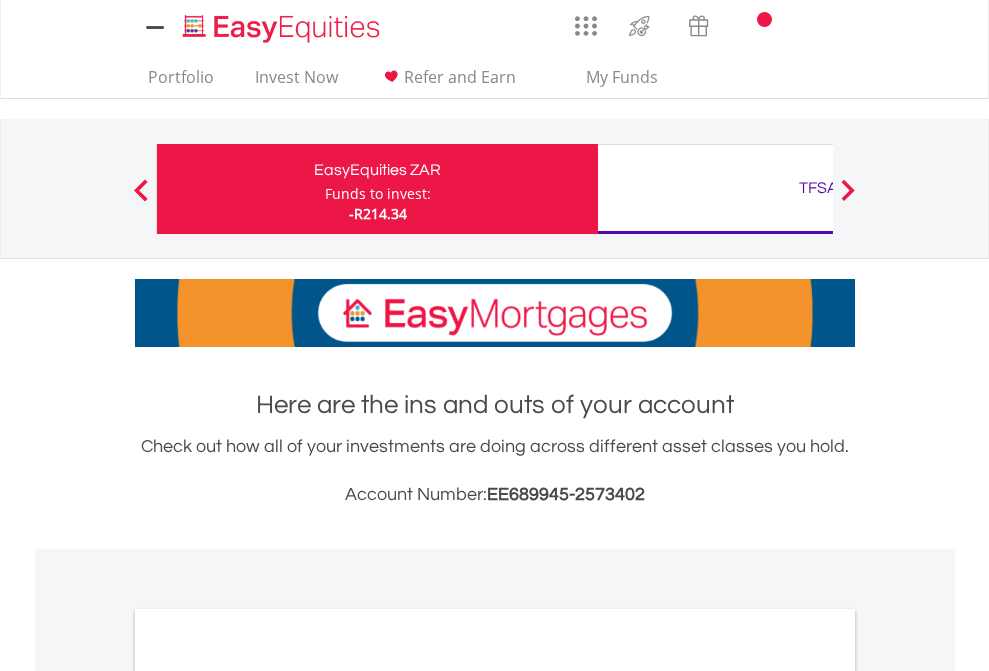 scroll, scrollTop: 0, scrollLeft: 0, axis: both 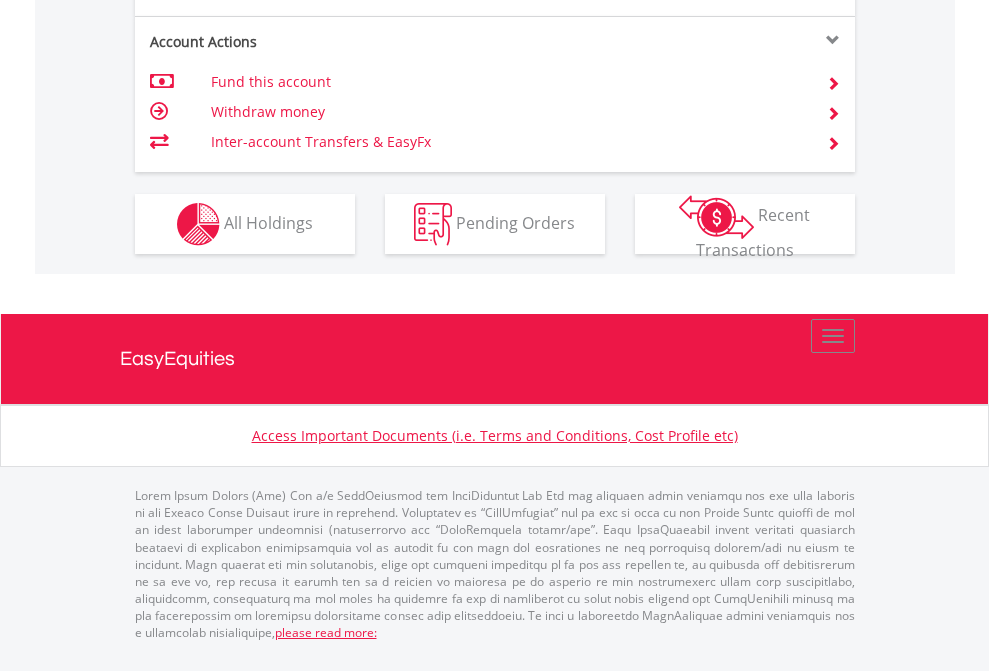 click on "Investment types" at bounding box center [706, -337] 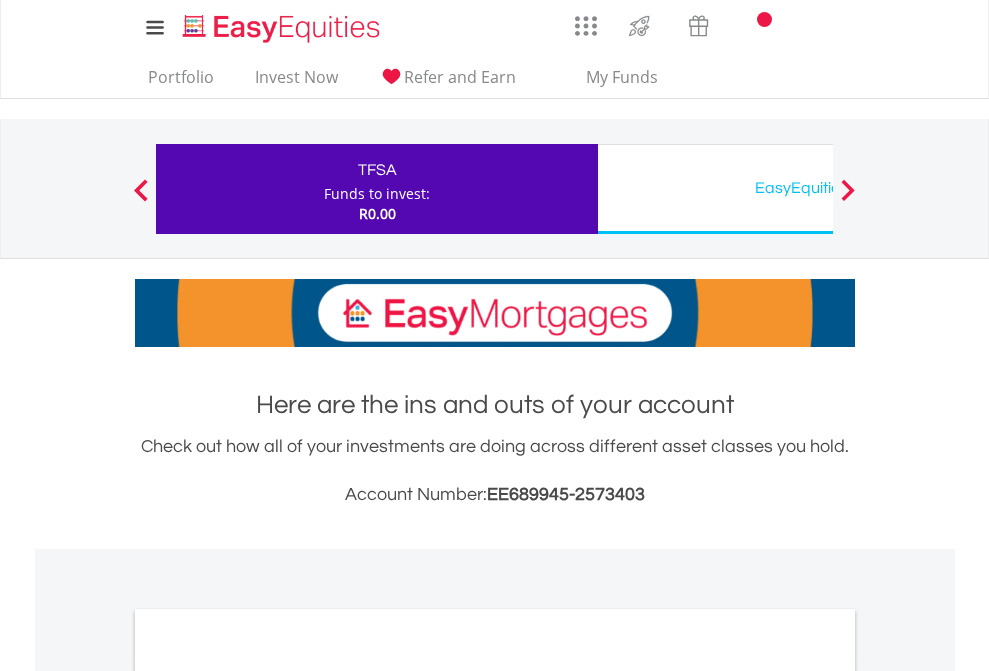 scroll, scrollTop: 0, scrollLeft: 0, axis: both 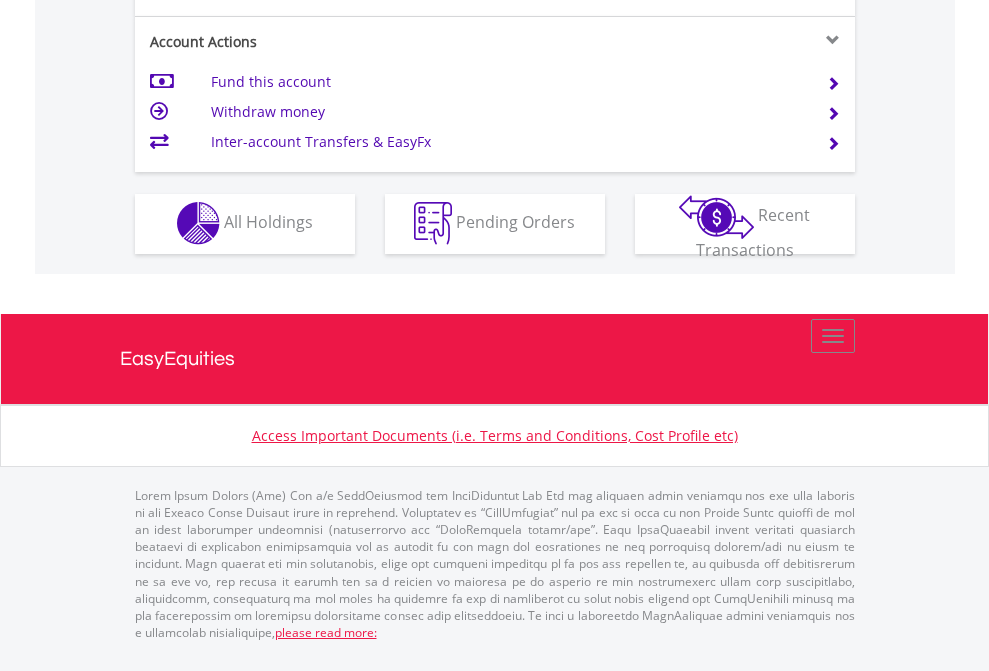 click on "Investment types" at bounding box center (706, -353) 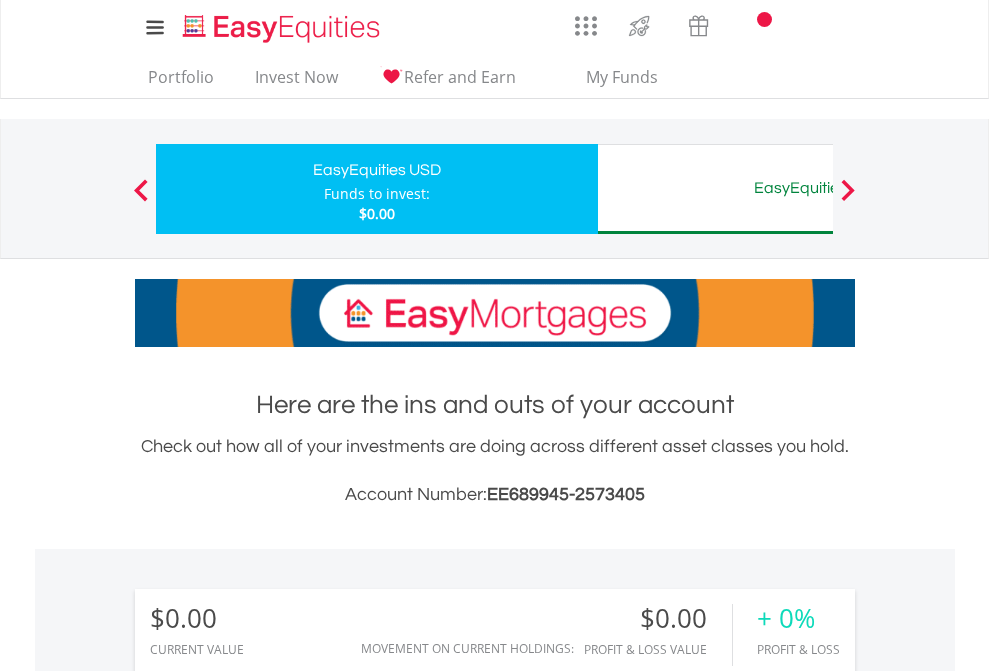 scroll, scrollTop: 0, scrollLeft: 0, axis: both 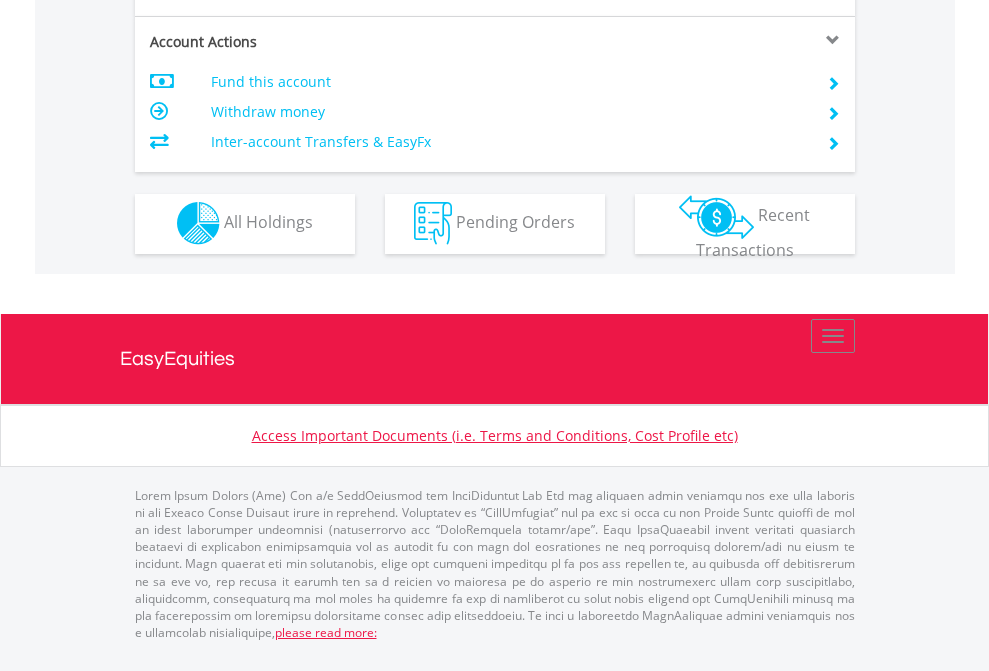 click on "Investment types" at bounding box center (706, -353) 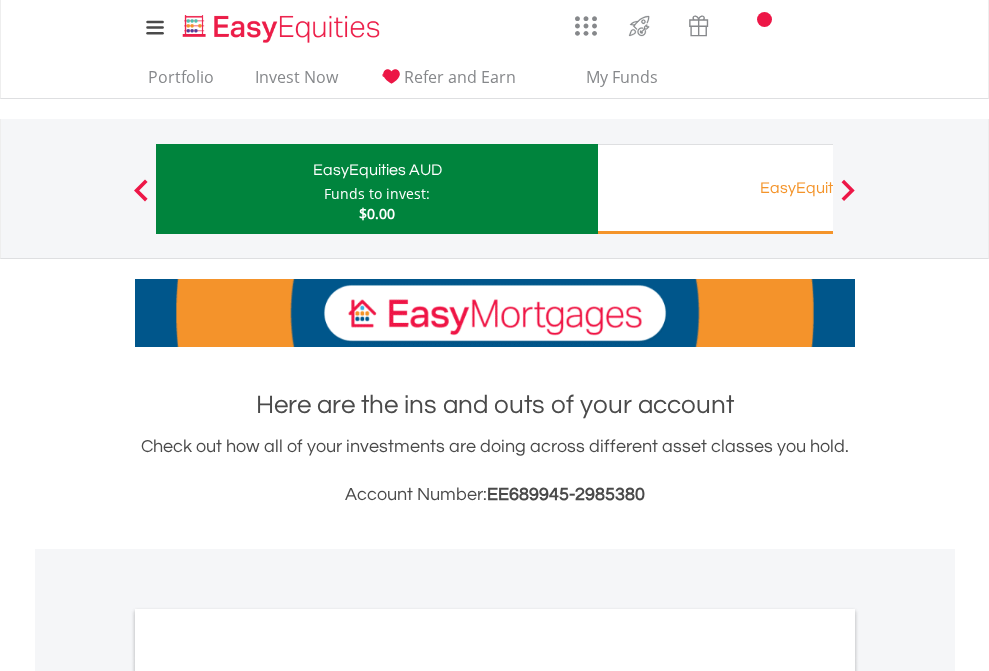 scroll, scrollTop: 0, scrollLeft: 0, axis: both 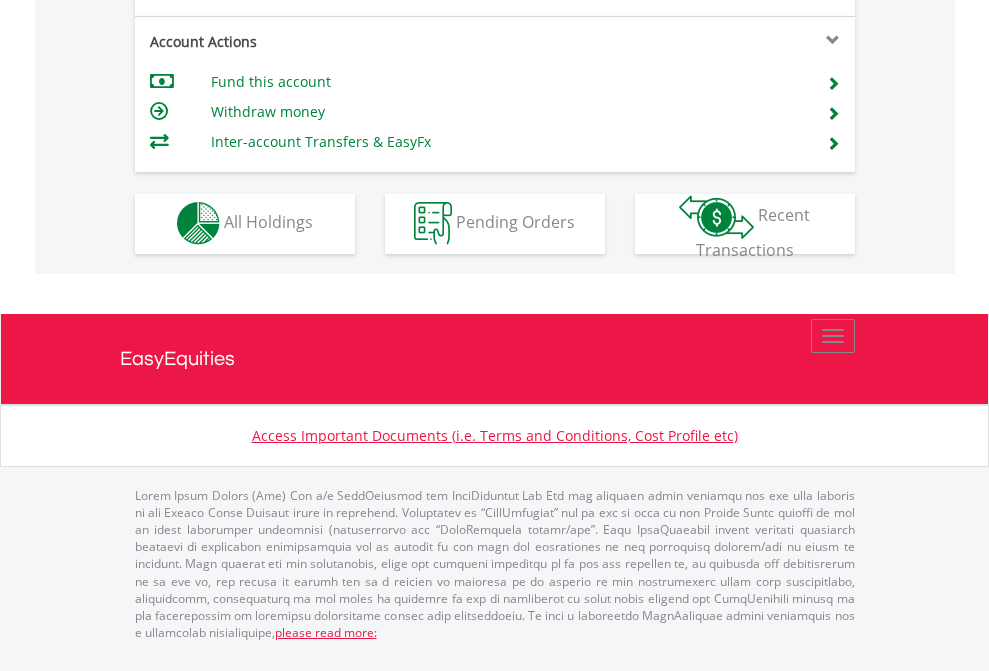 click on "Investment types" at bounding box center [706, -353] 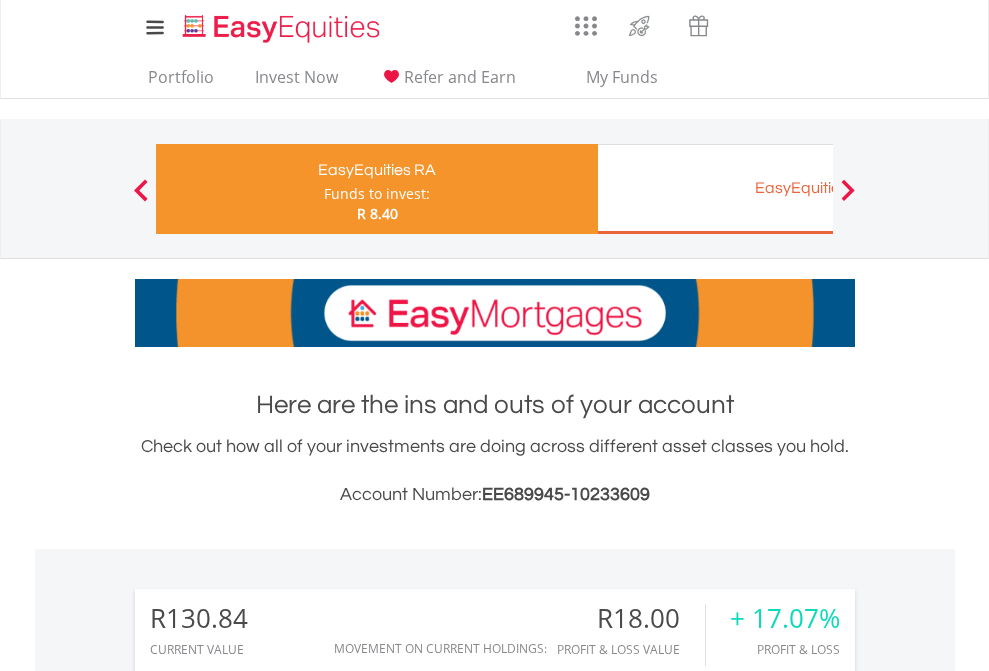 scroll, scrollTop: 671, scrollLeft: 0, axis: vertical 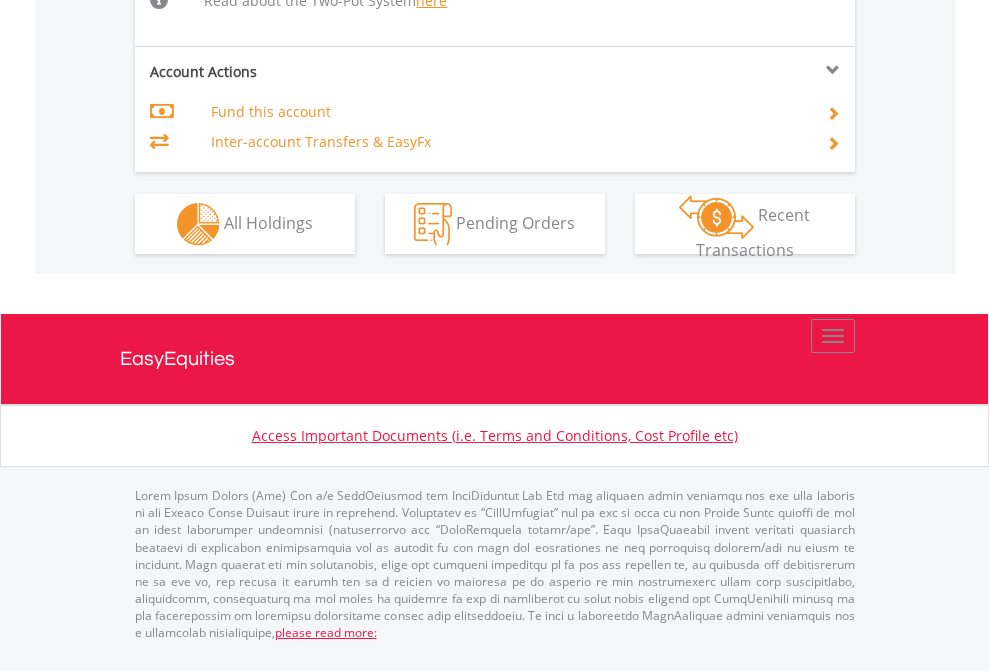click on "Investment types" at bounding box center [706, -518] 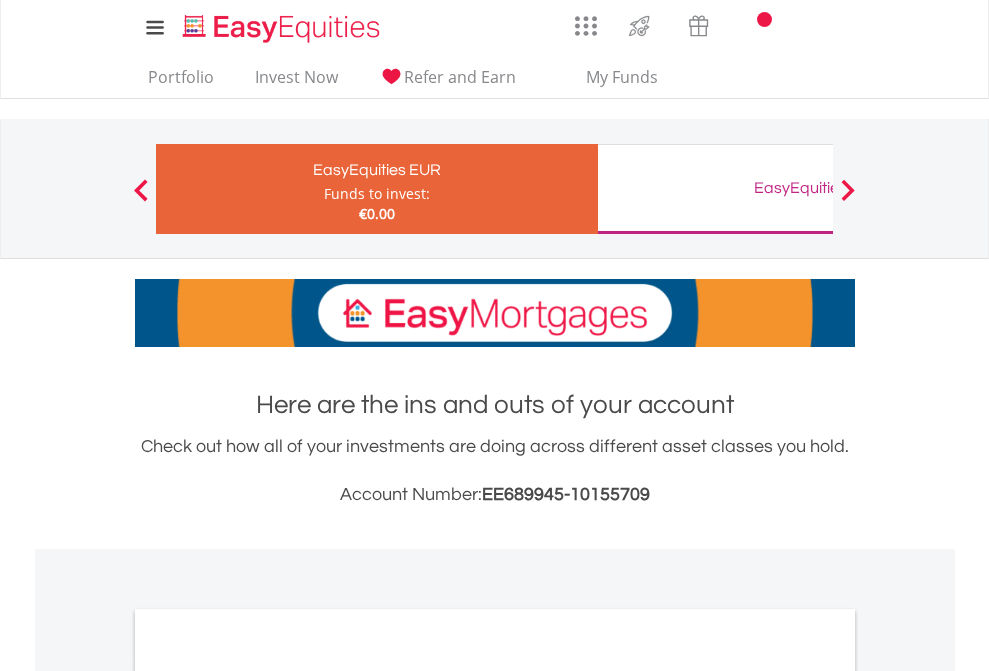 scroll, scrollTop: 0, scrollLeft: 0, axis: both 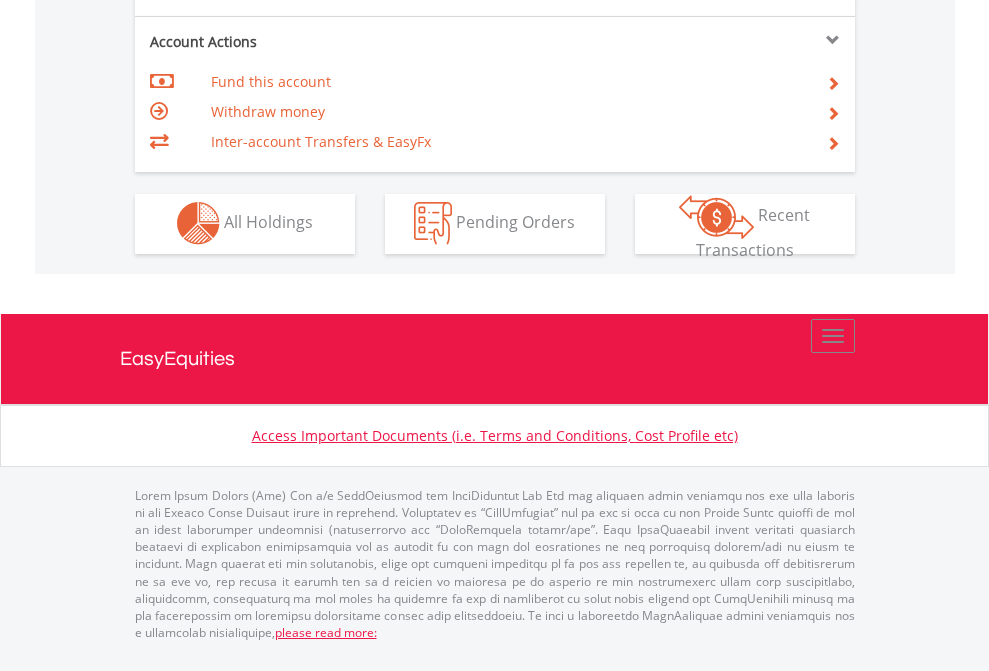click on "Investment types" at bounding box center [706, -353] 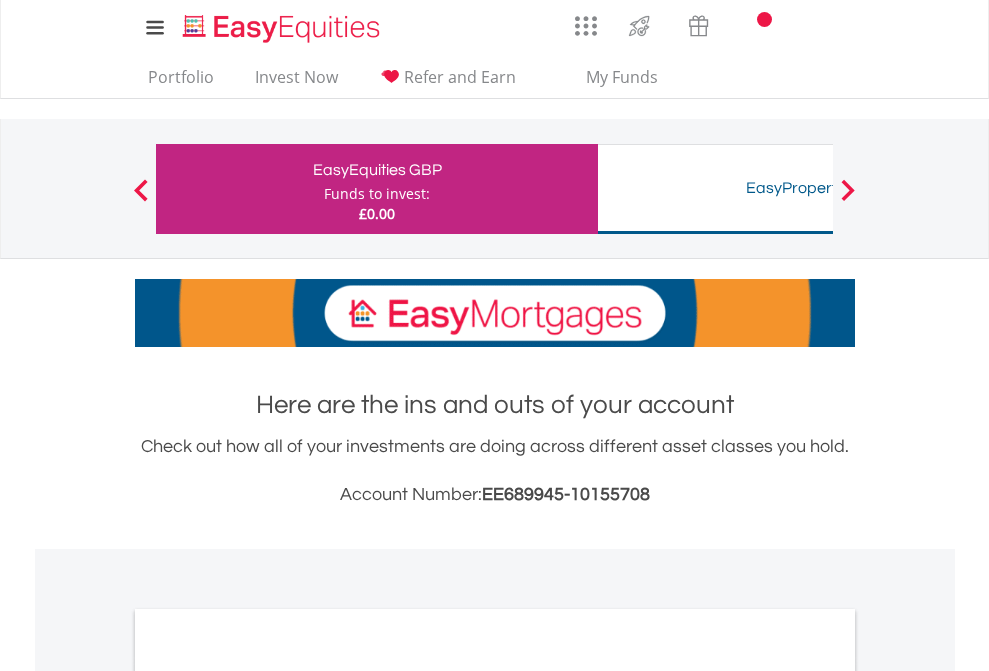 scroll, scrollTop: 0, scrollLeft: 0, axis: both 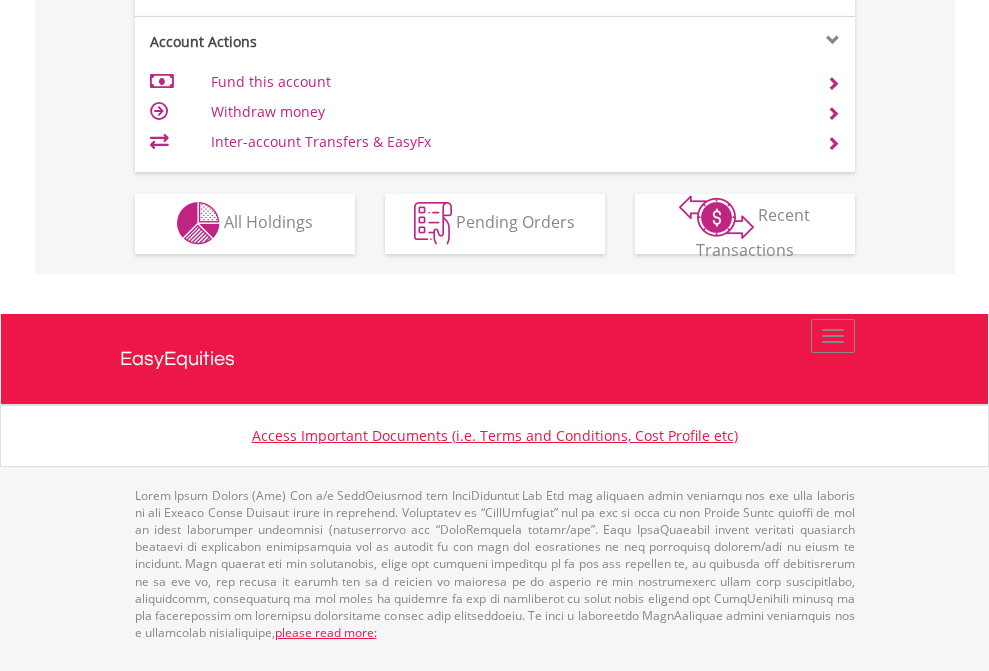 click on "Investment types" at bounding box center (706, -353) 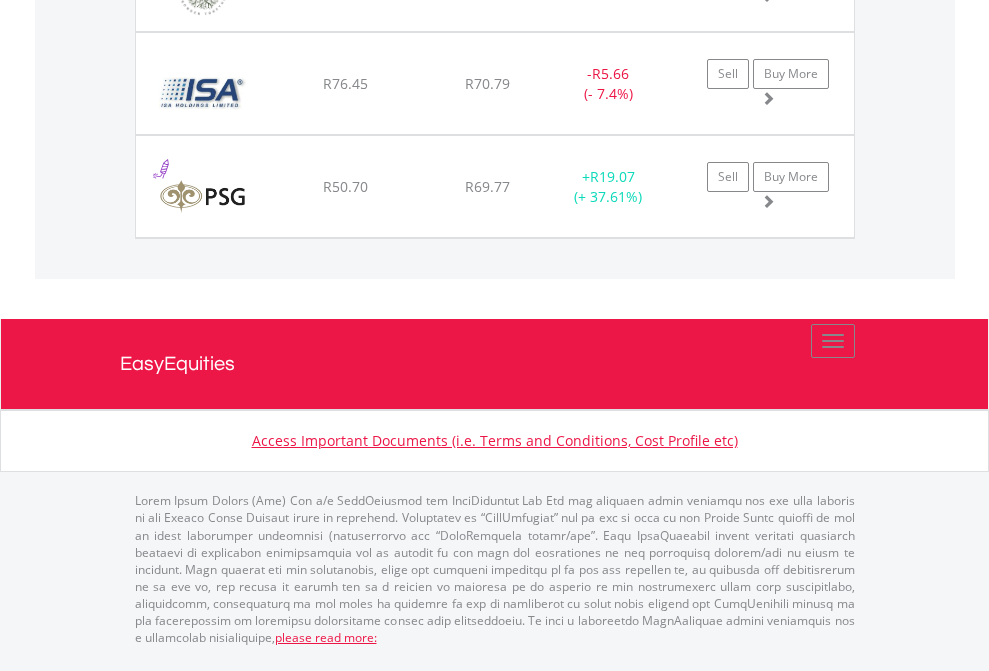 scroll, scrollTop: 2225, scrollLeft: 0, axis: vertical 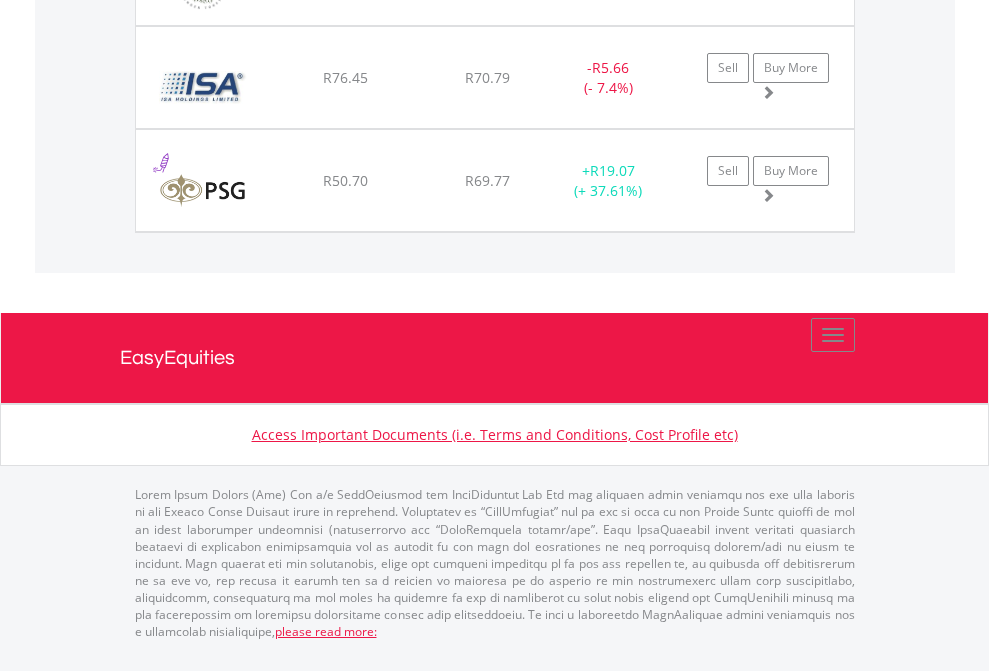 click on "TFSA" at bounding box center [818, -1751] 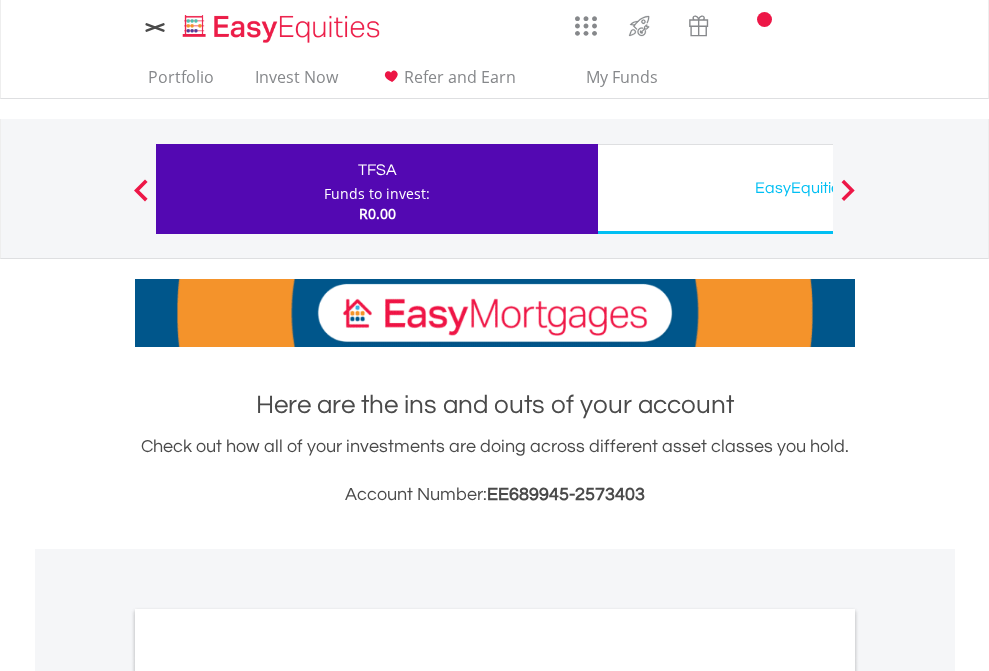 scroll, scrollTop: 1202, scrollLeft: 0, axis: vertical 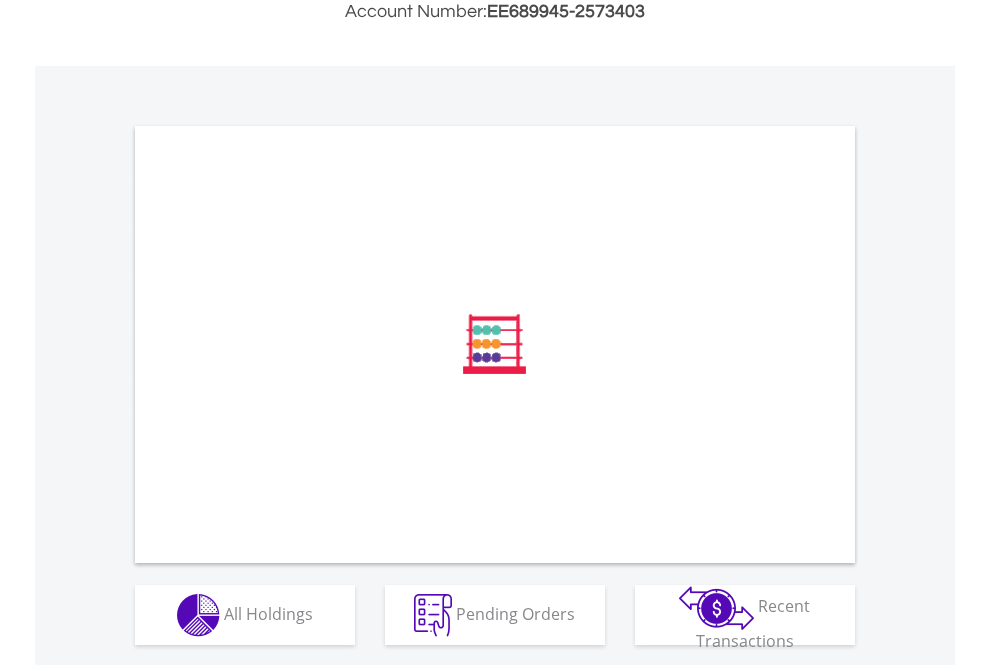 click on "All Holdings" at bounding box center (268, 613) 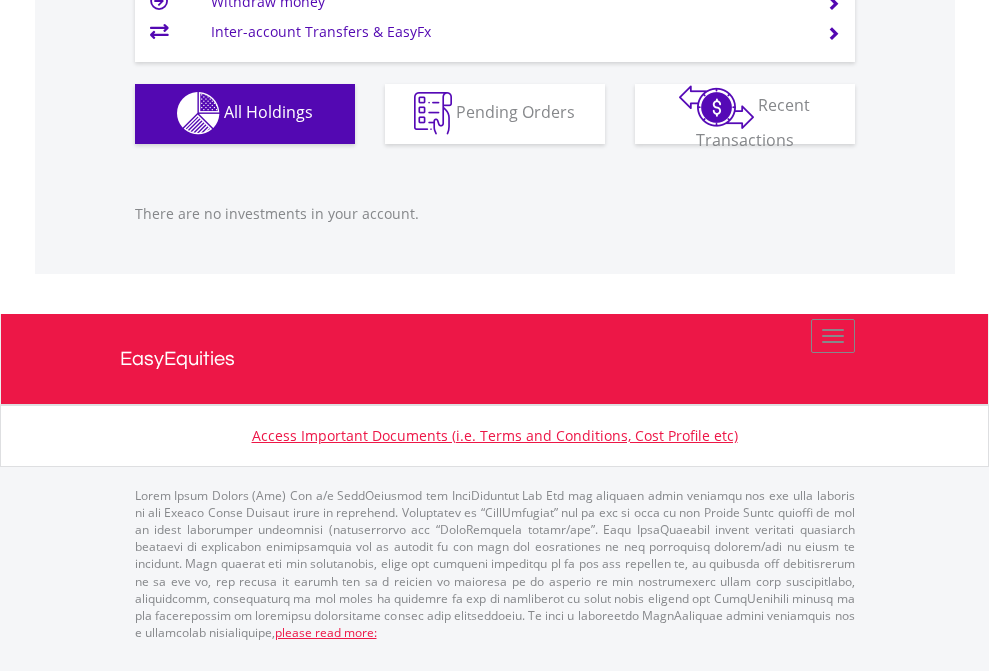 scroll, scrollTop: 1980, scrollLeft: 0, axis: vertical 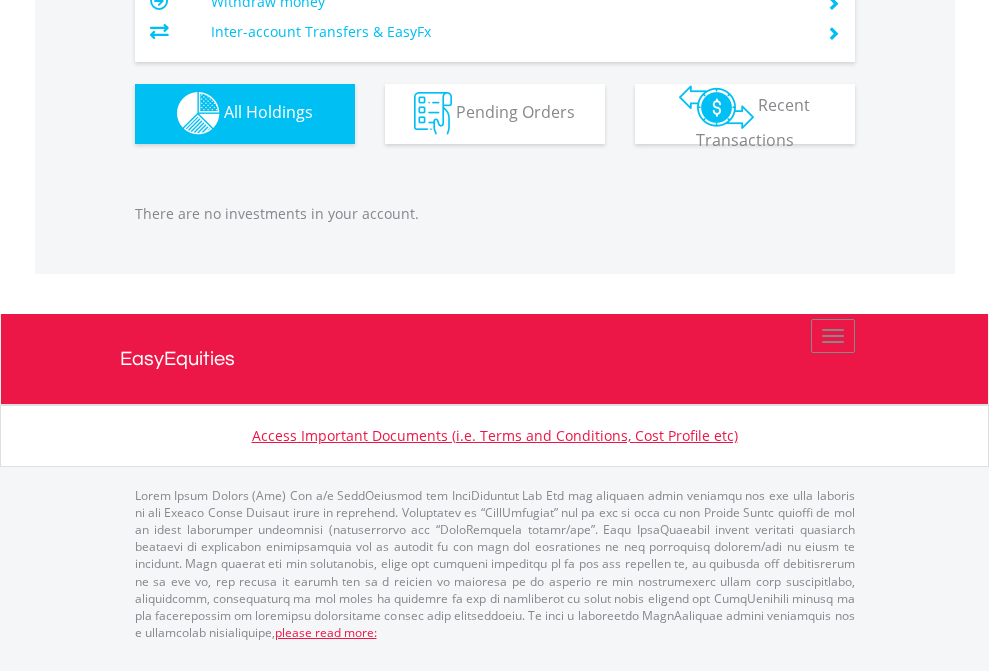 click on "EasyEquities AUD" at bounding box center (818, -1142) 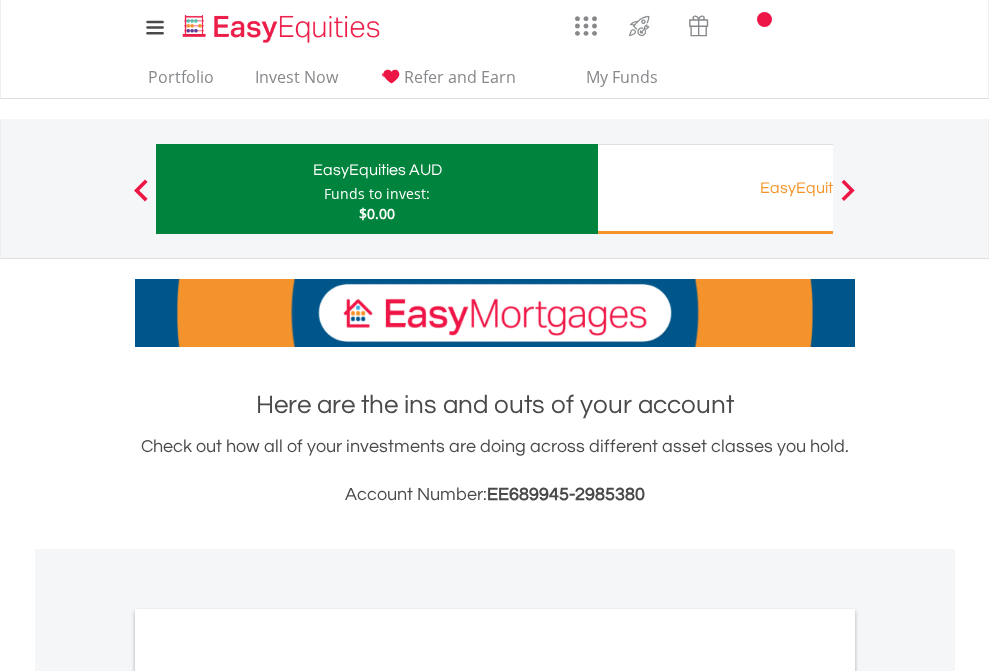 scroll, scrollTop: 1202, scrollLeft: 0, axis: vertical 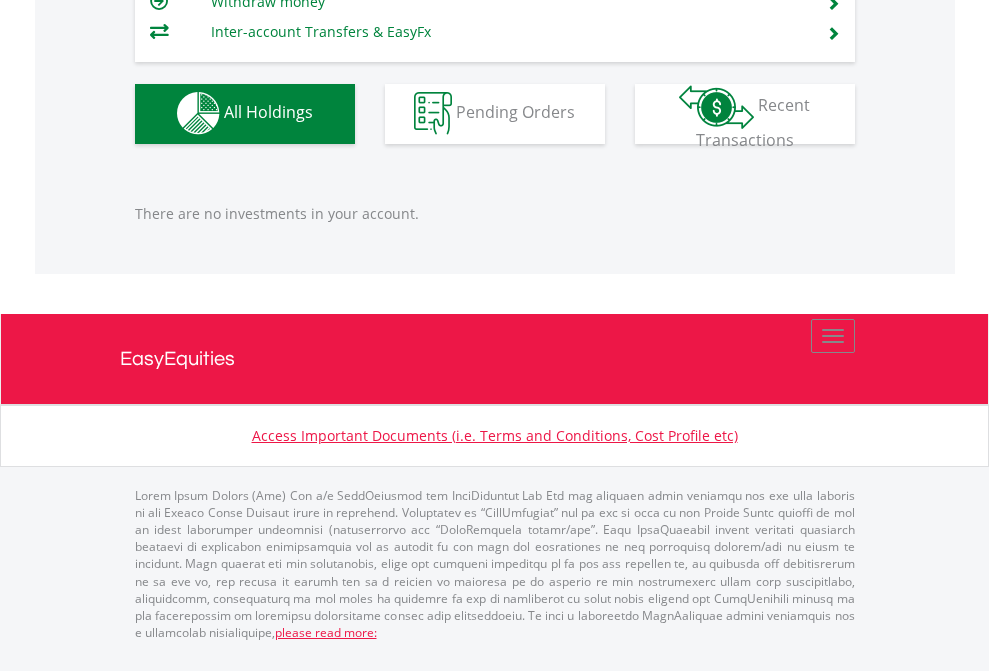 click on "EasyEquities RA" at bounding box center (818, -1142) 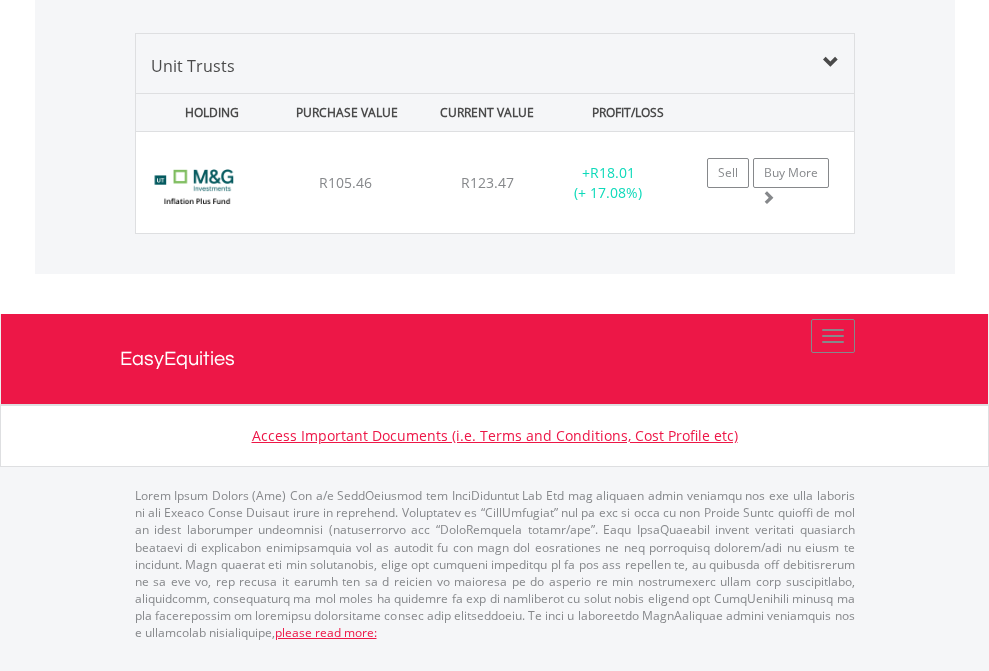 scroll, scrollTop: 1933, scrollLeft: 0, axis: vertical 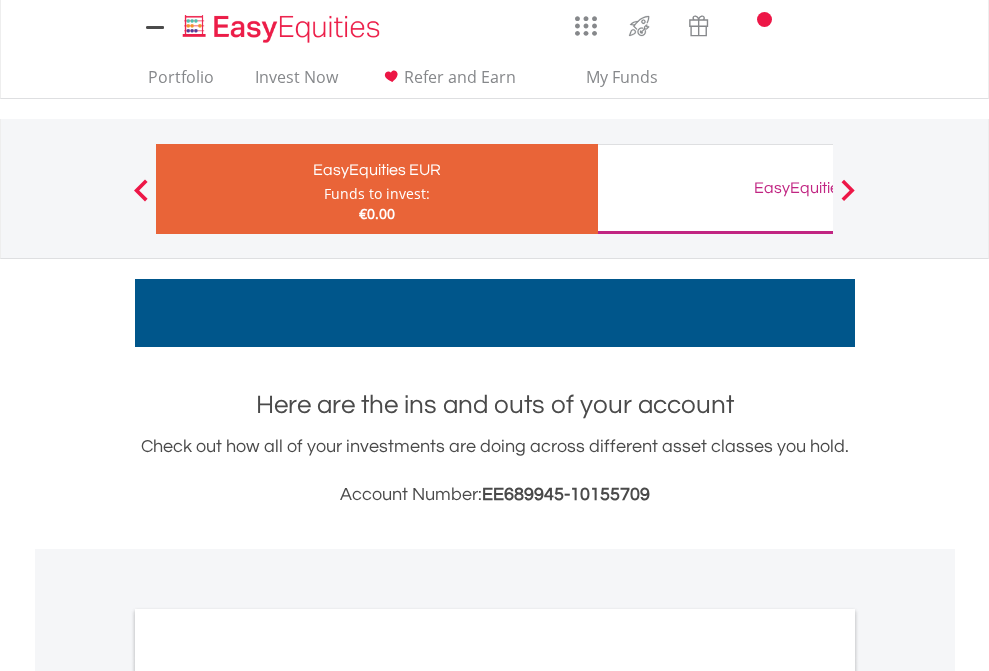 click on "All Holdings" at bounding box center [268, 1096] 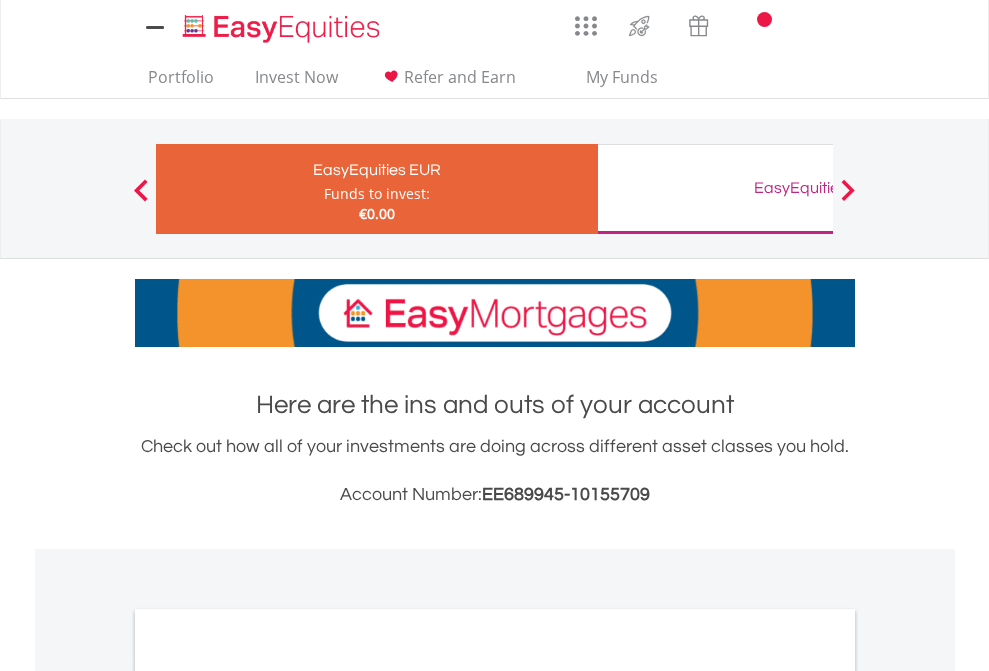 scroll, scrollTop: 1202, scrollLeft: 0, axis: vertical 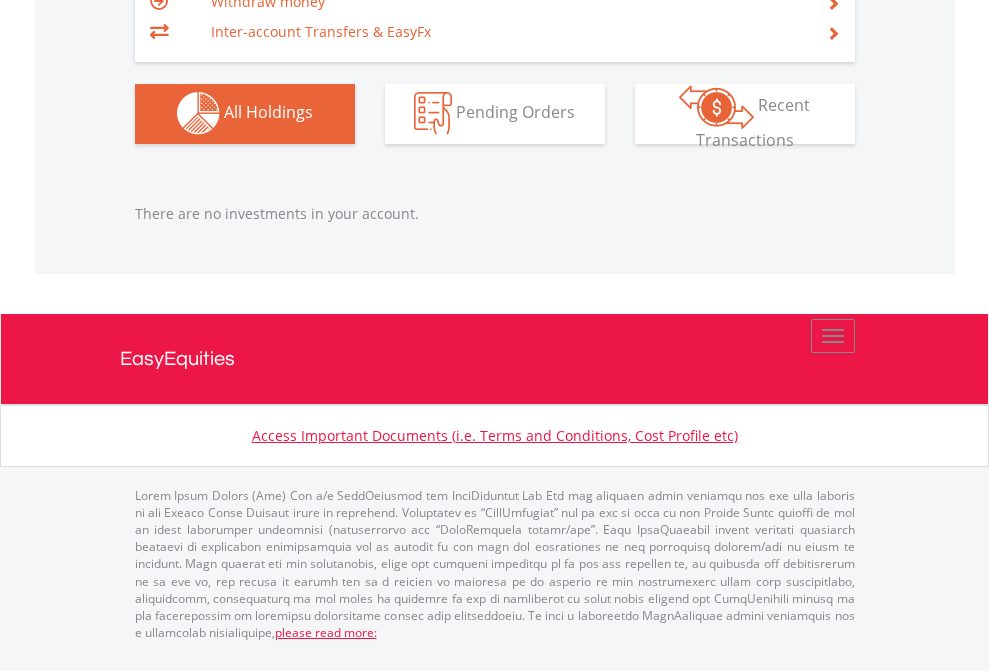 click on "EasyEquities GBP" at bounding box center [818, -1142] 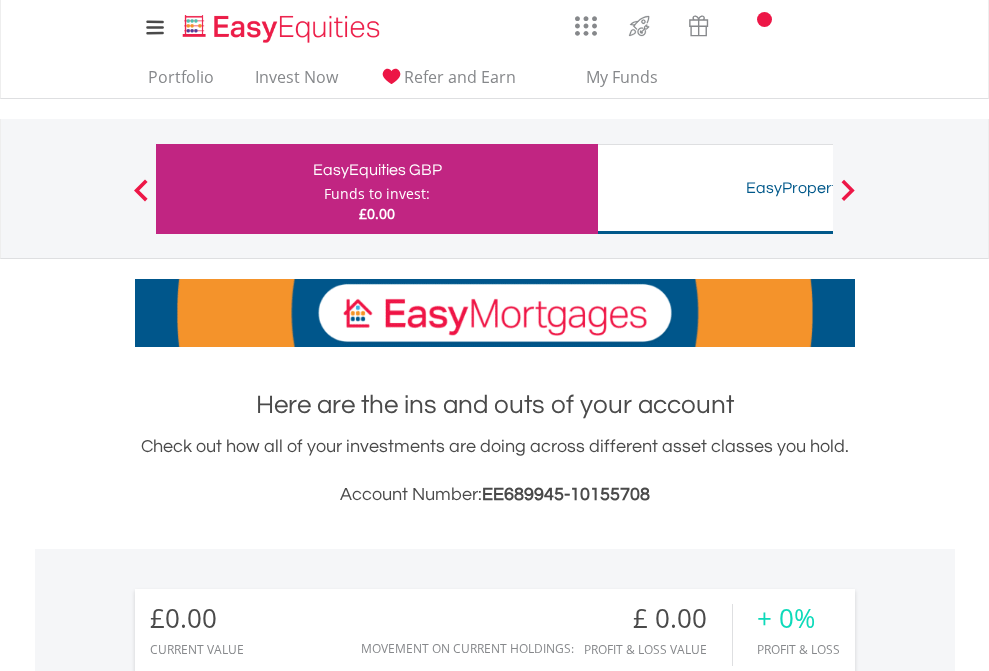 scroll, scrollTop: 1486, scrollLeft: 0, axis: vertical 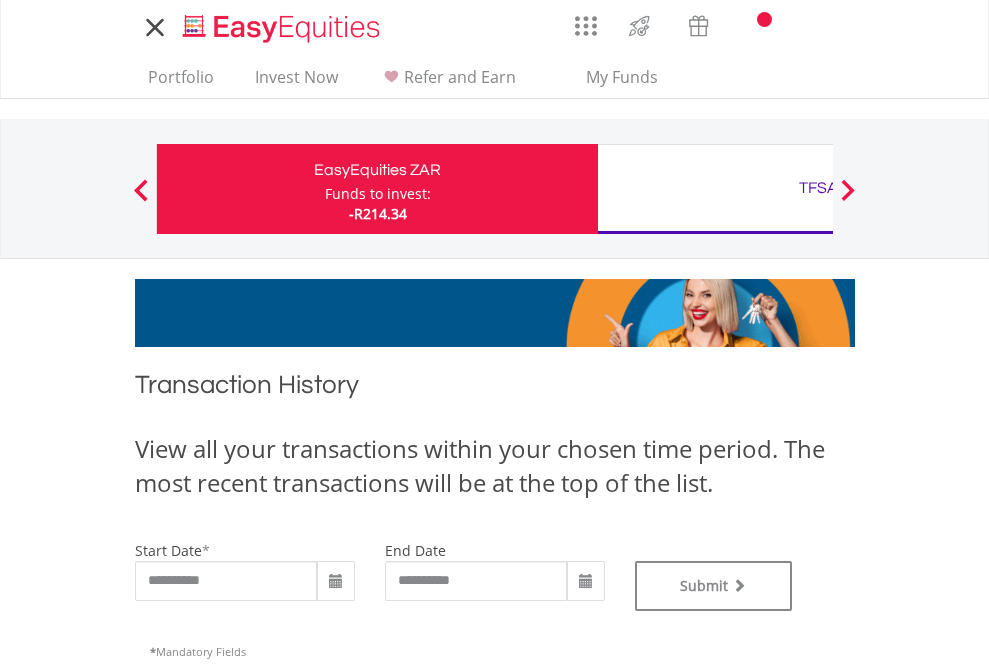 type on "**********" 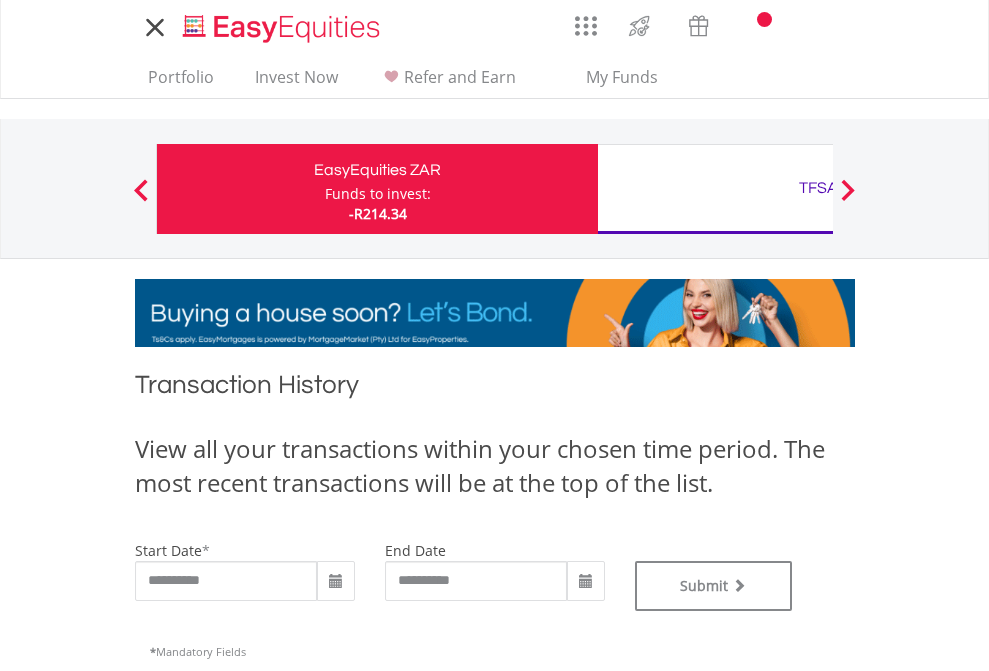 type on "**********" 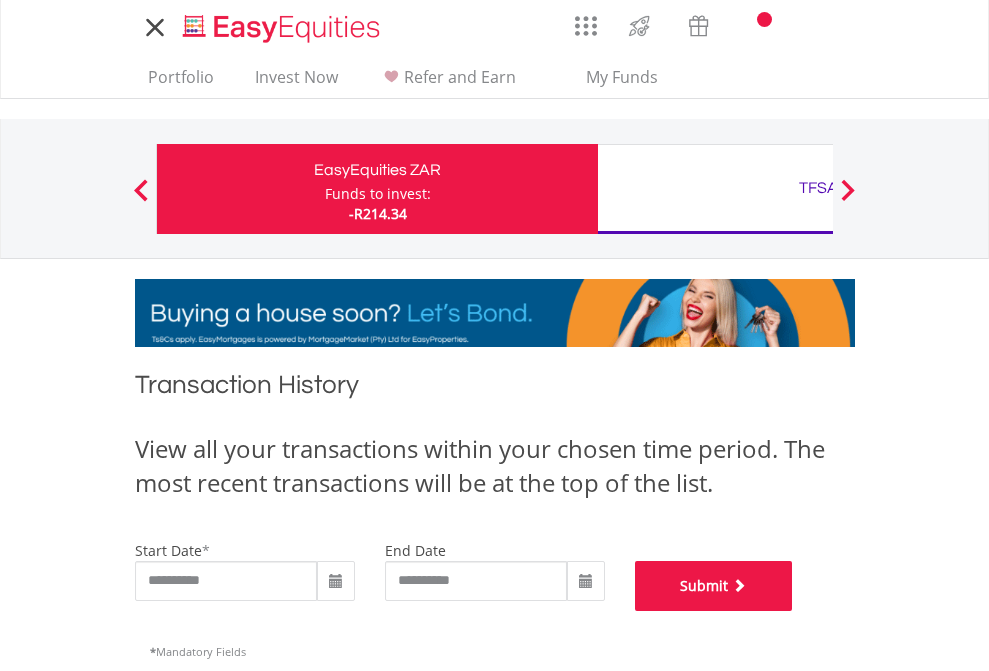 click on "Submit" at bounding box center (714, 586) 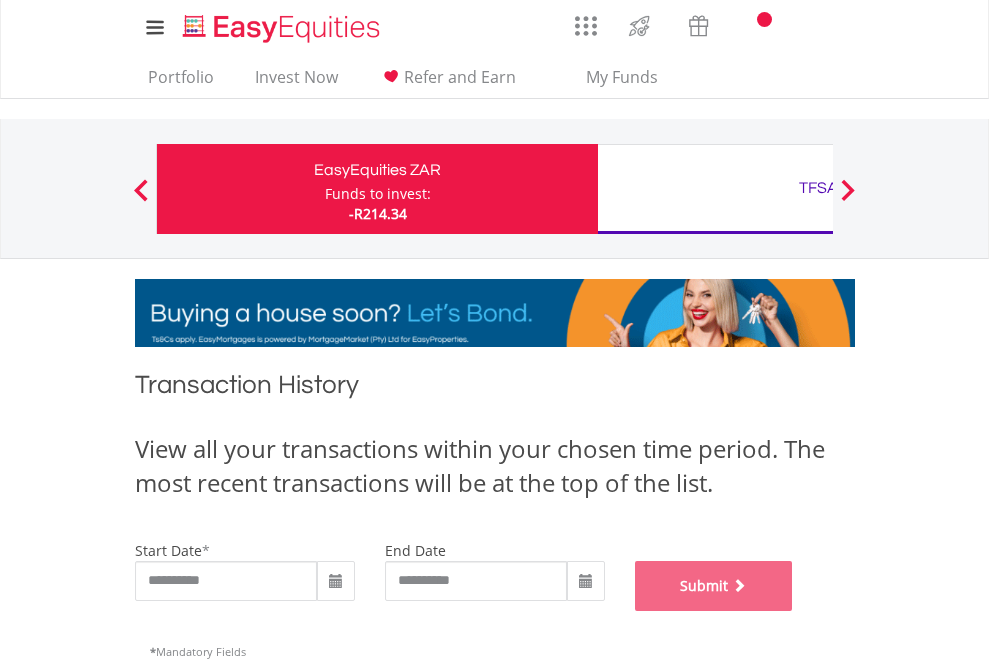 scroll, scrollTop: 811, scrollLeft: 0, axis: vertical 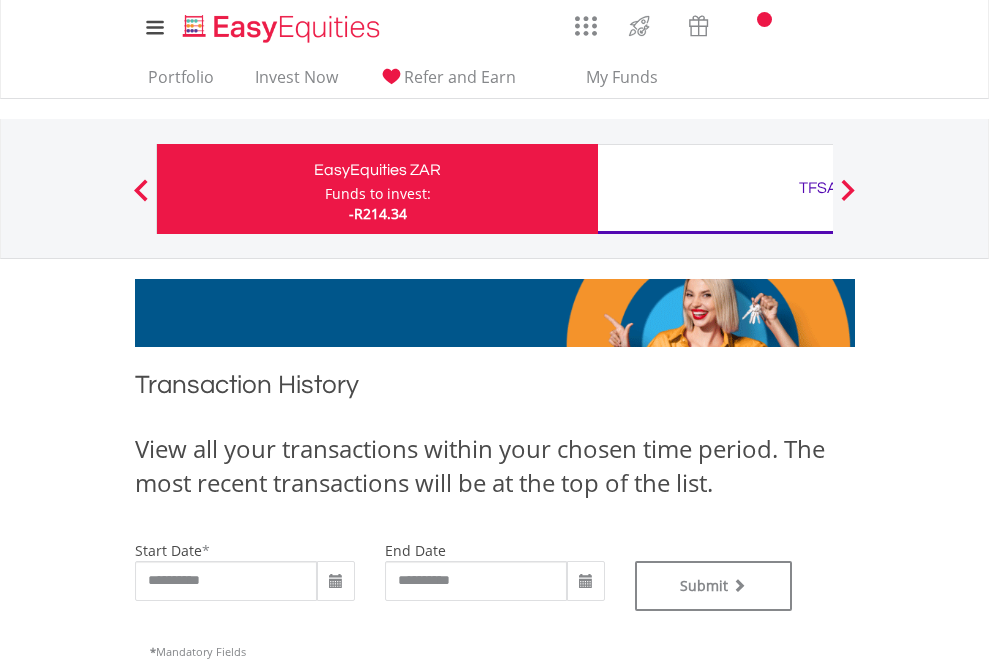 click on "TFSA" at bounding box center (818, 188) 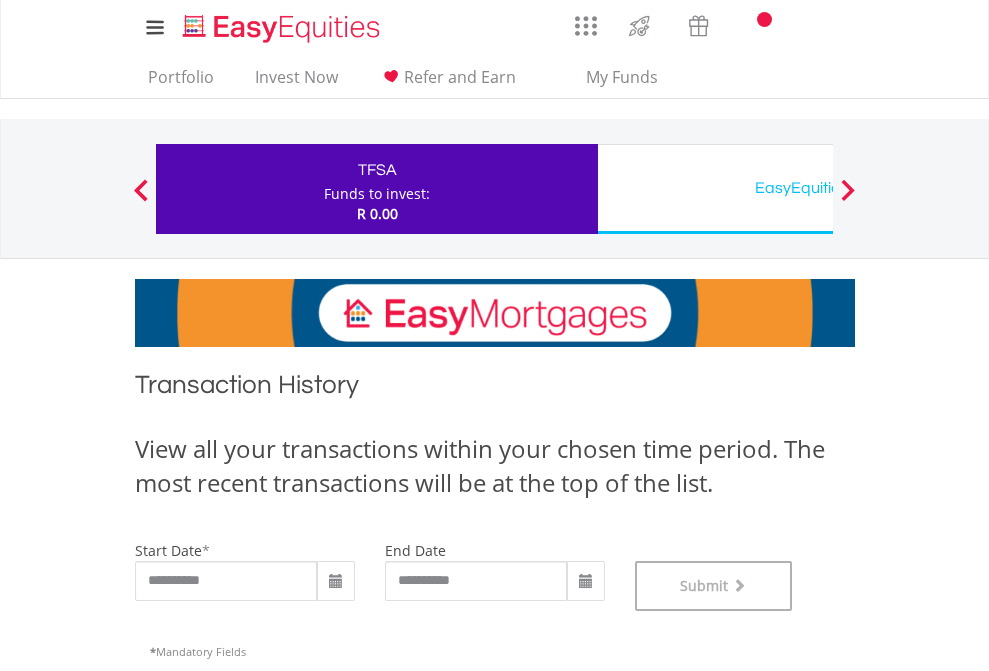 scroll, scrollTop: 811, scrollLeft: 0, axis: vertical 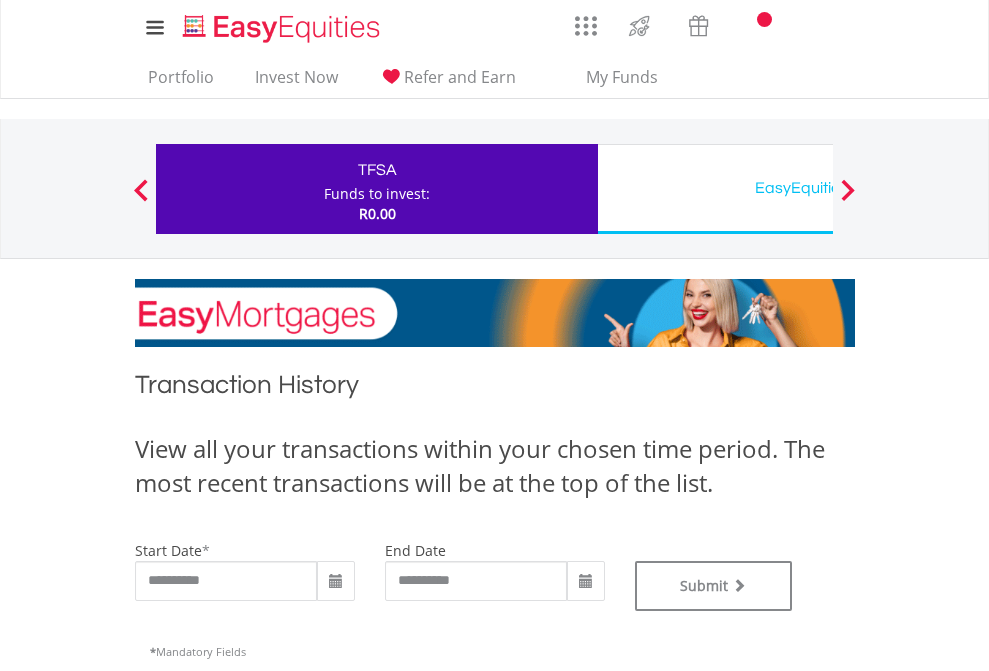 click on "EasyEquities USD" at bounding box center [818, 188] 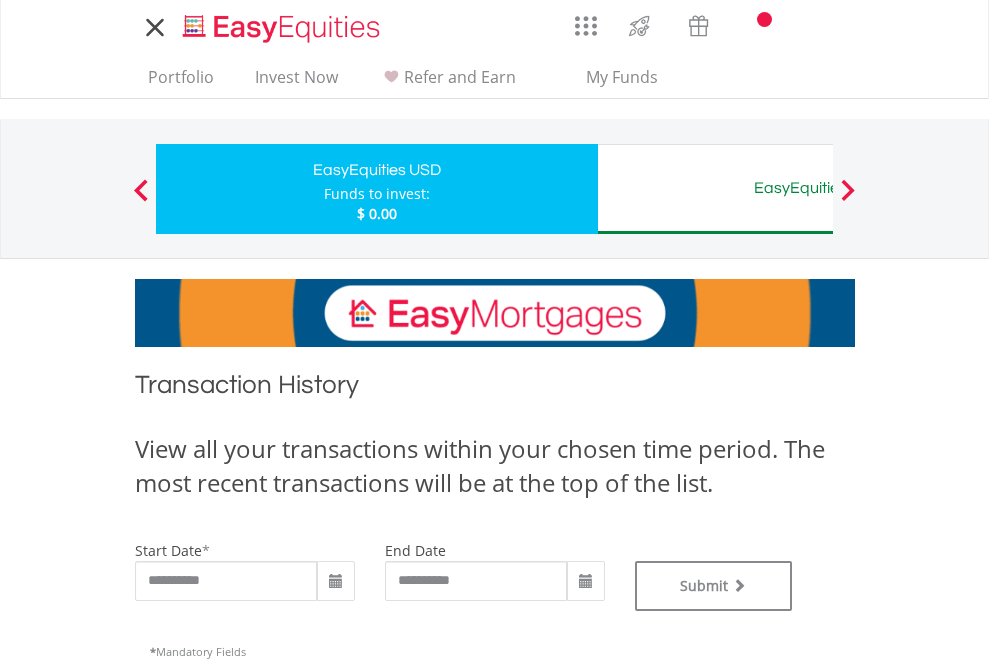 scroll, scrollTop: 0, scrollLeft: 0, axis: both 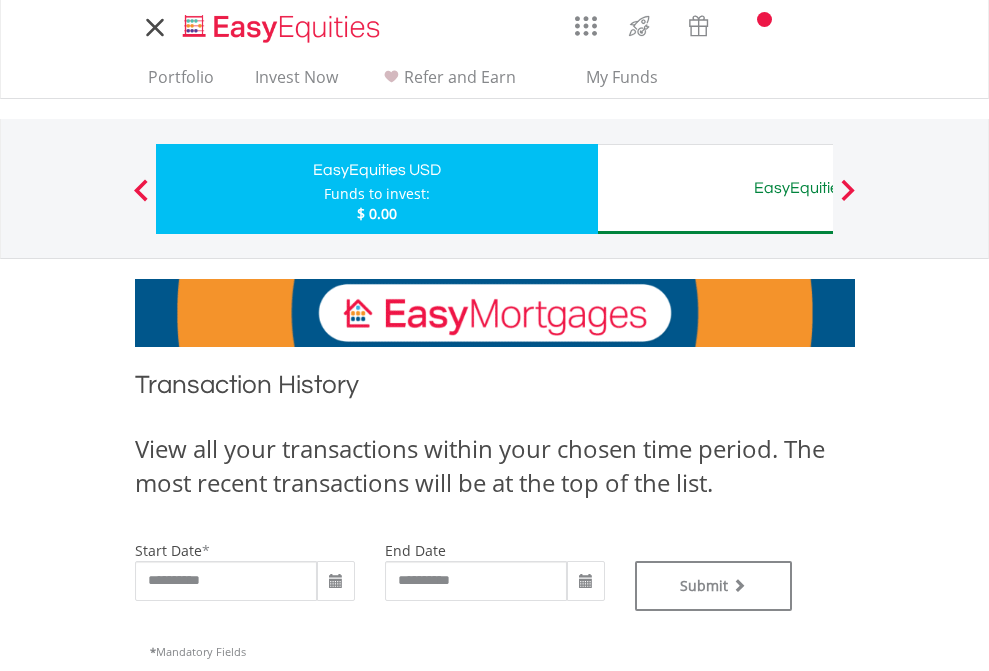 type on "**********" 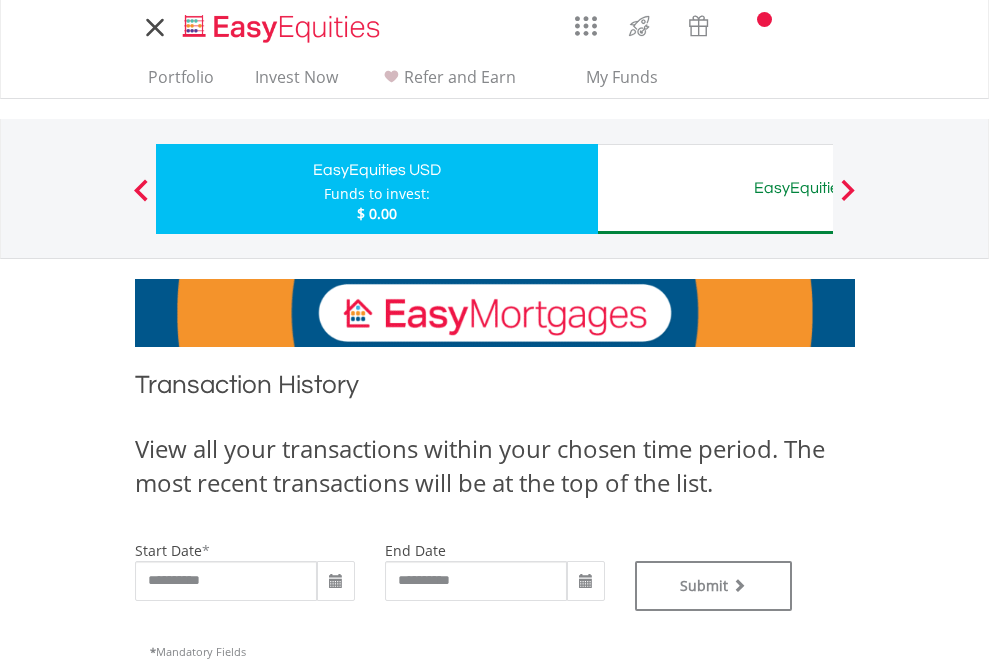 type on "**********" 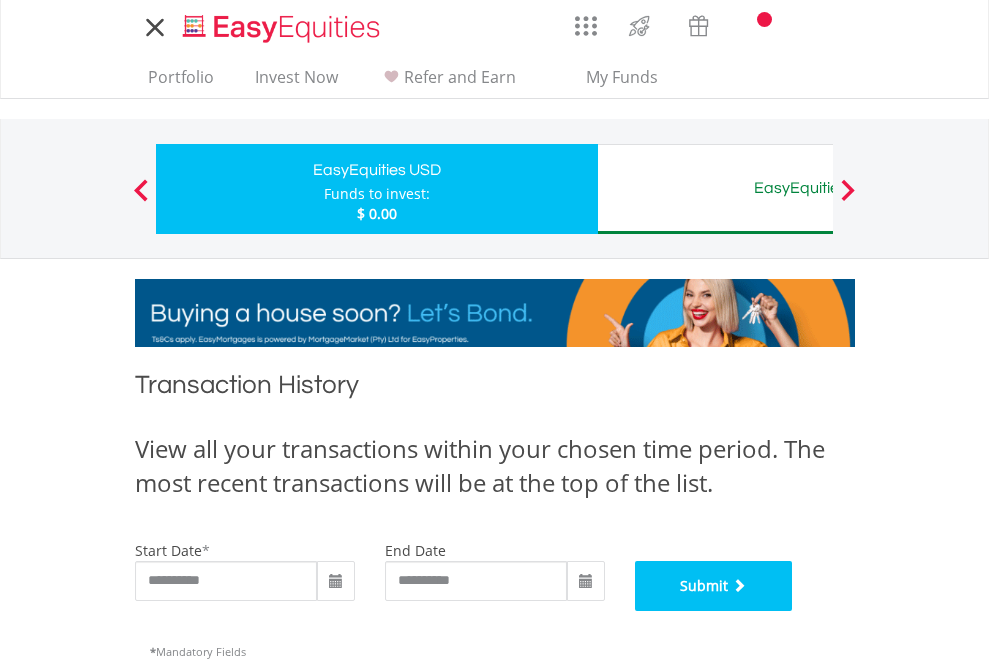 click on "Submit" at bounding box center [714, 586] 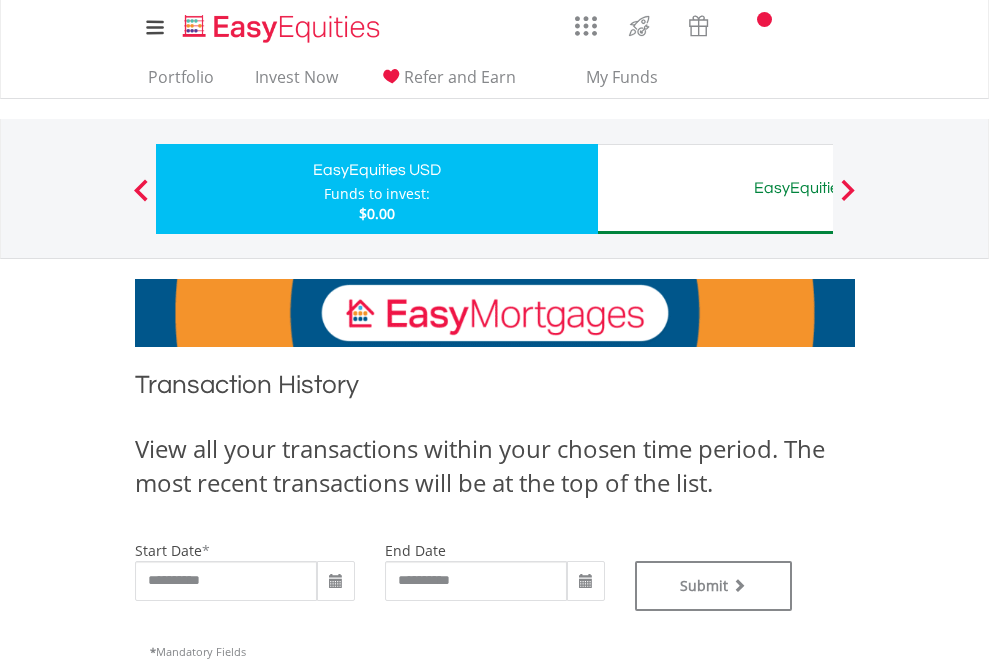 scroll, scrollTop: 0, scrollLeft: 0, axis: both 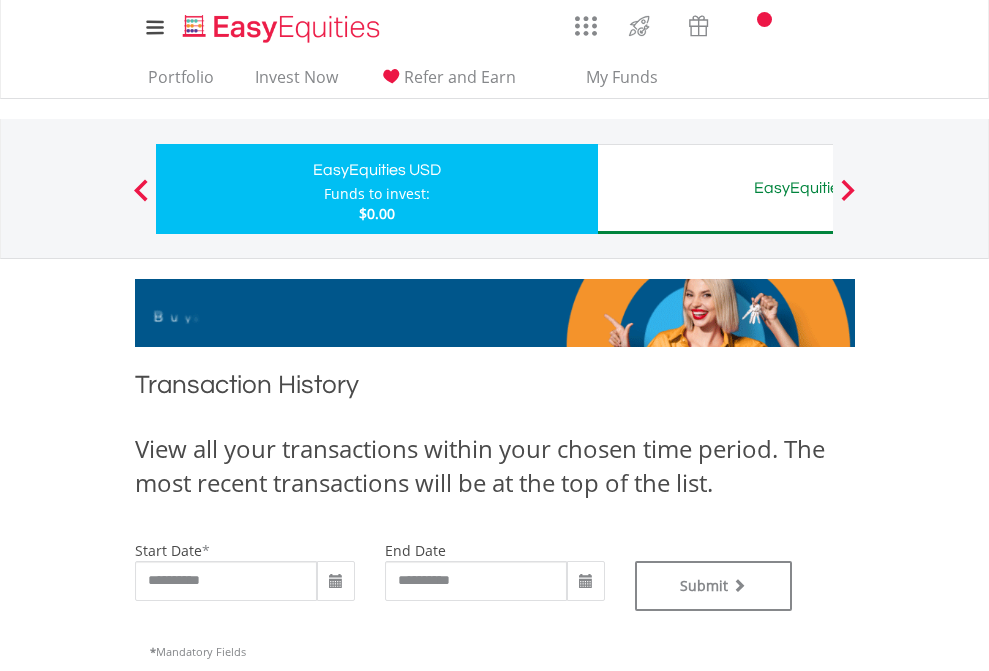 click on "EasyEquities AUD" at bounding box center (818, 188) 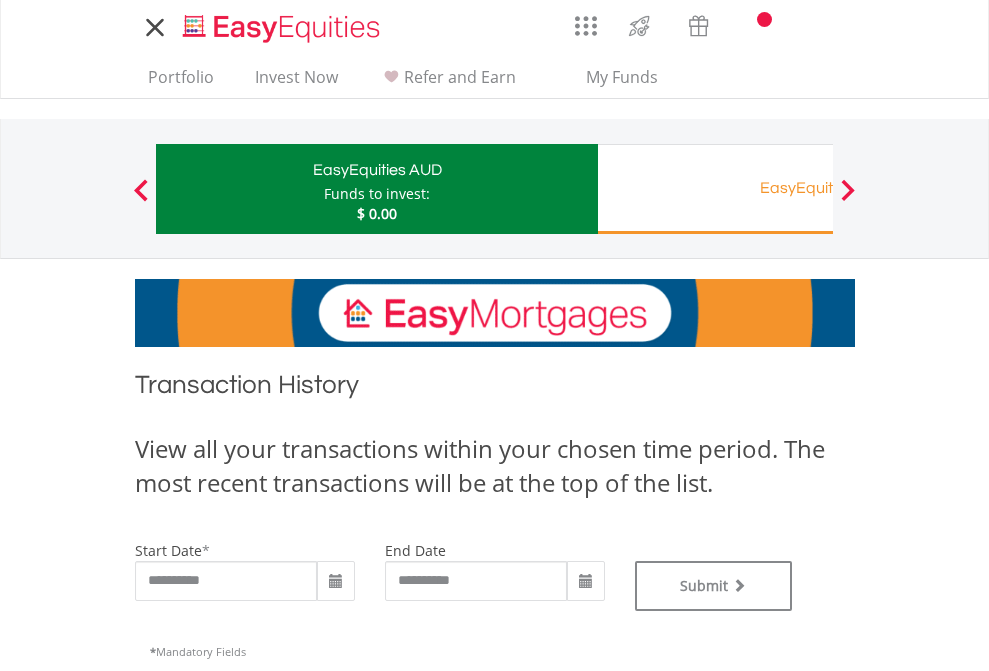 scroll, scrollTop: 0, scrollLeft: 0, axis: both 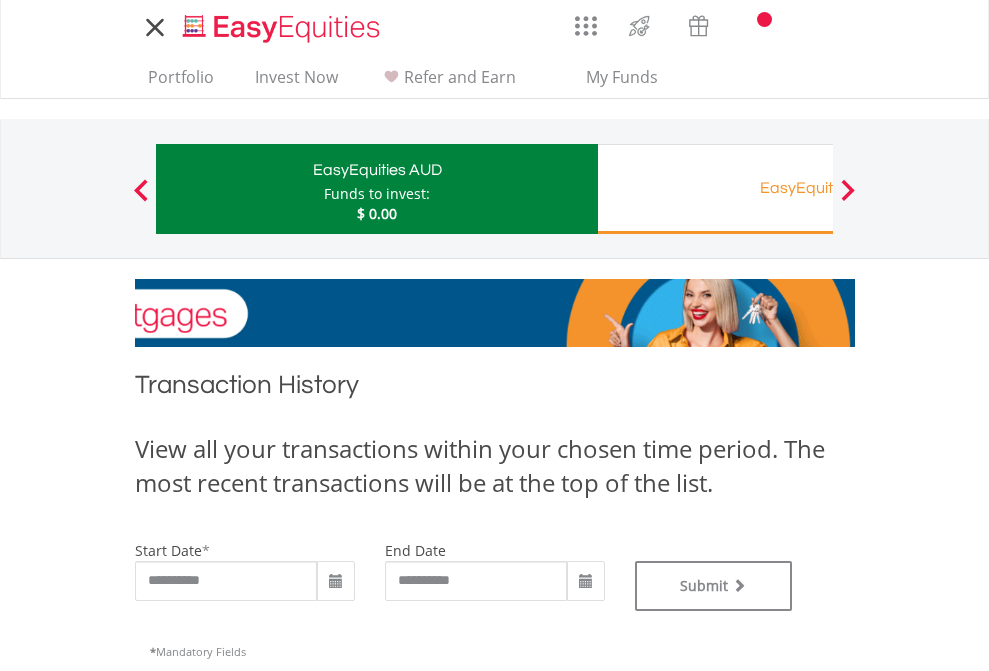type on "**********" 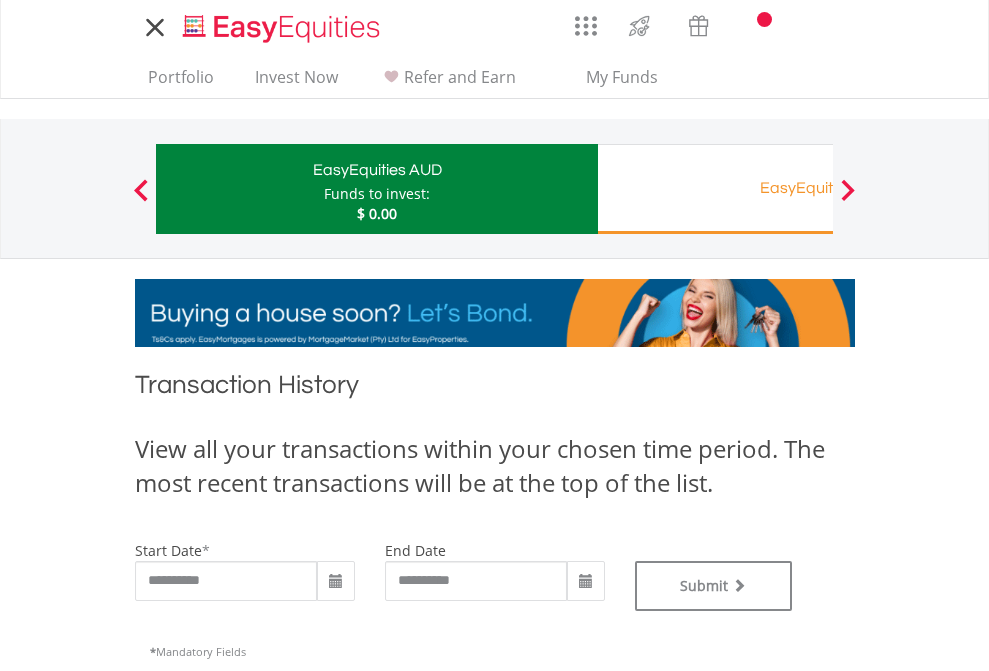 type on "**********" 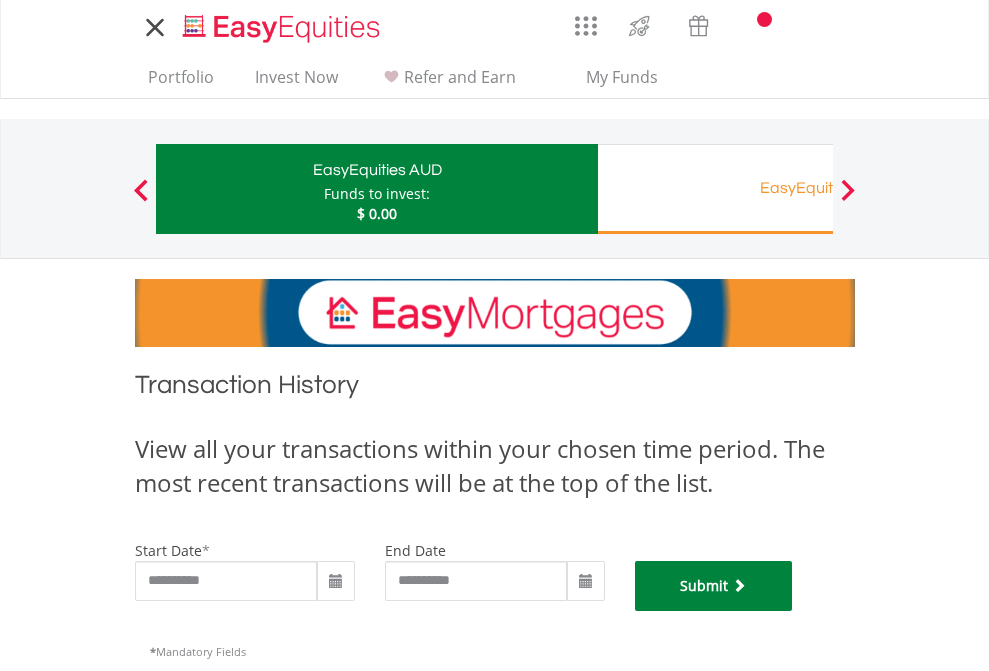 click on "Submit" at bounding box center (714, 586) 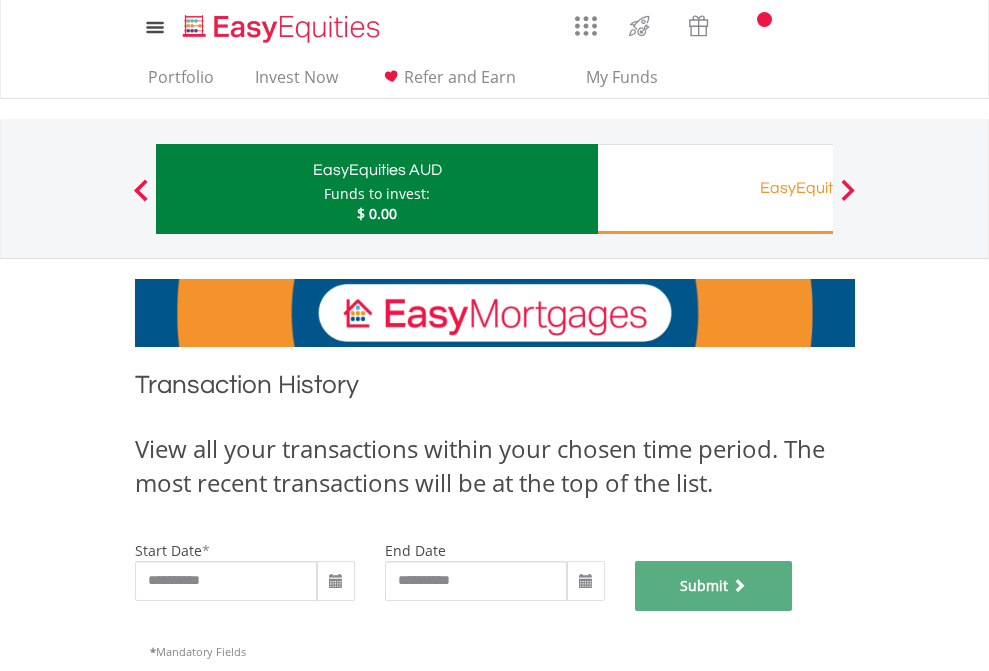 scroll, scrollTop: 811, scrollLeft: 0, axis: vertical 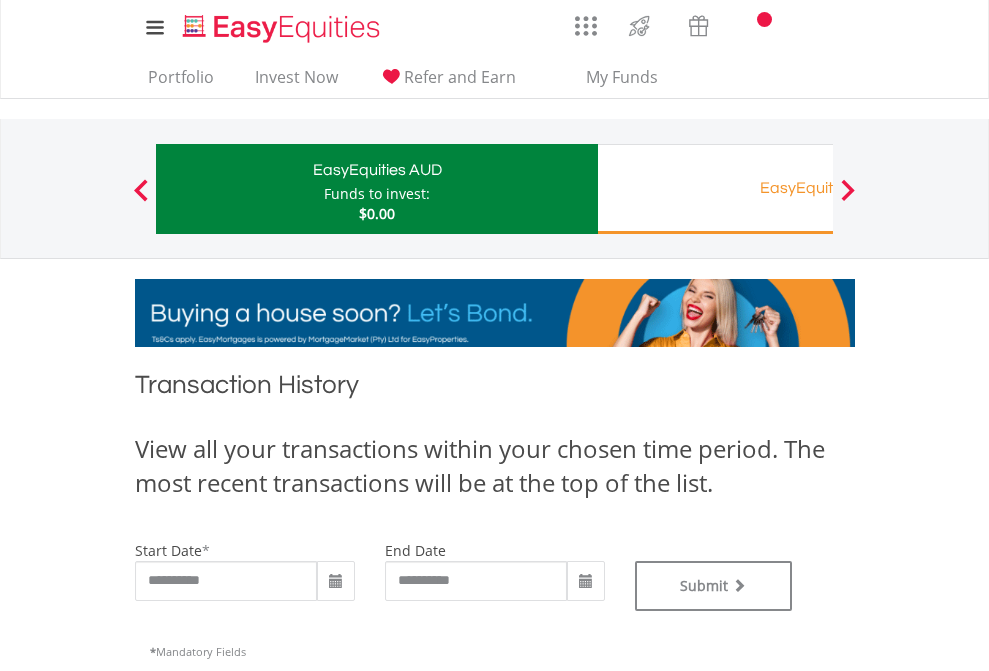 click on "EasyEquities RA" at bounding box center (818, 188) 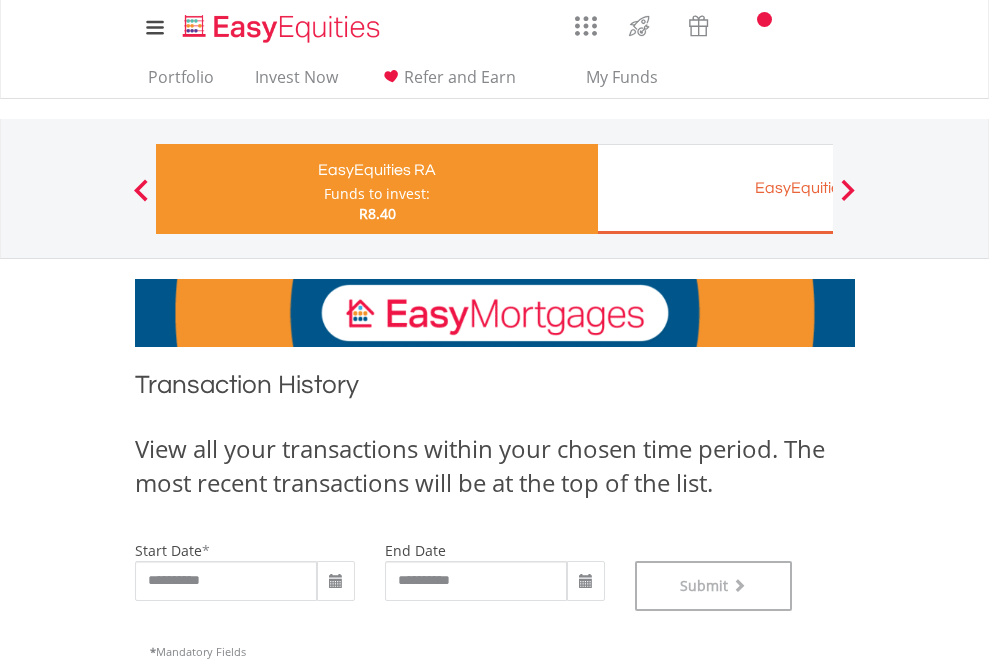 scroll, scrollTop: 811, scrollLeft: 0, axis: vertical 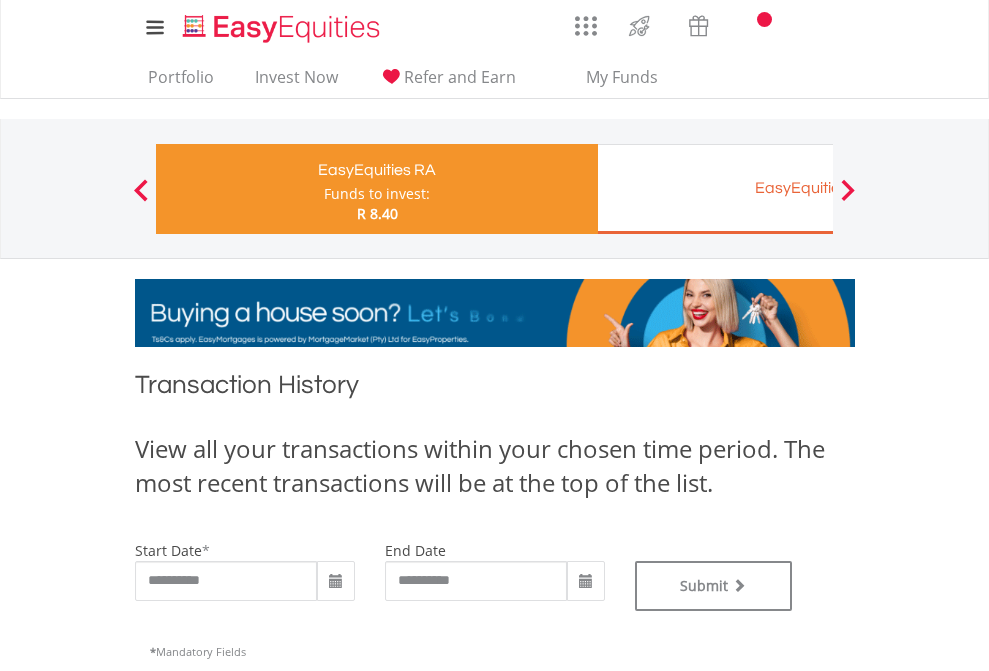 click on "EasyEquities EUR" at bounding box center [818, 188] 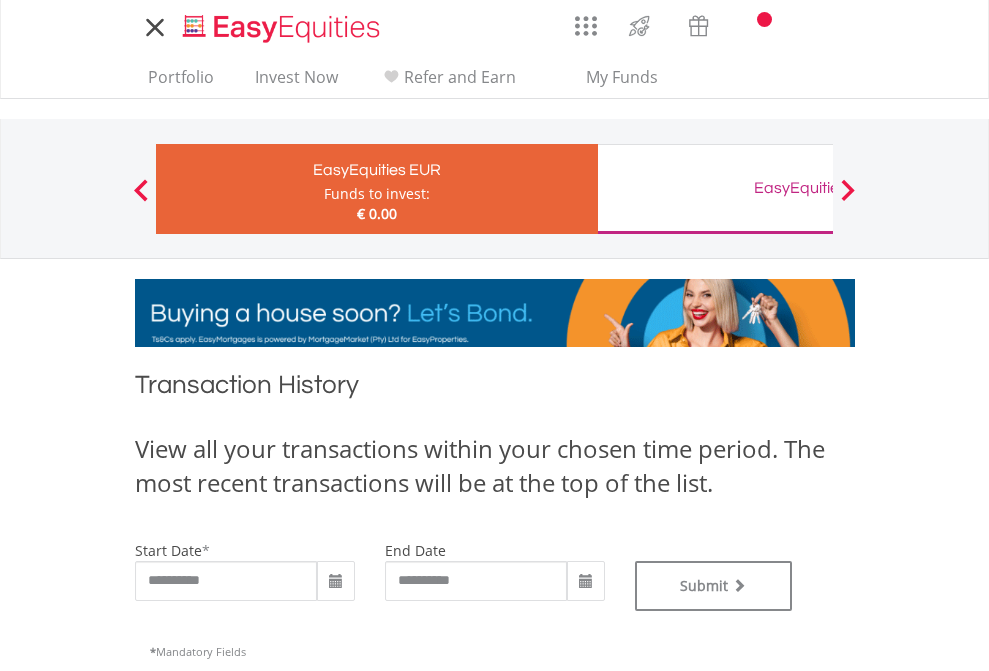 scroll, scrollTop: 0, scrollLeft: 0, axis: both 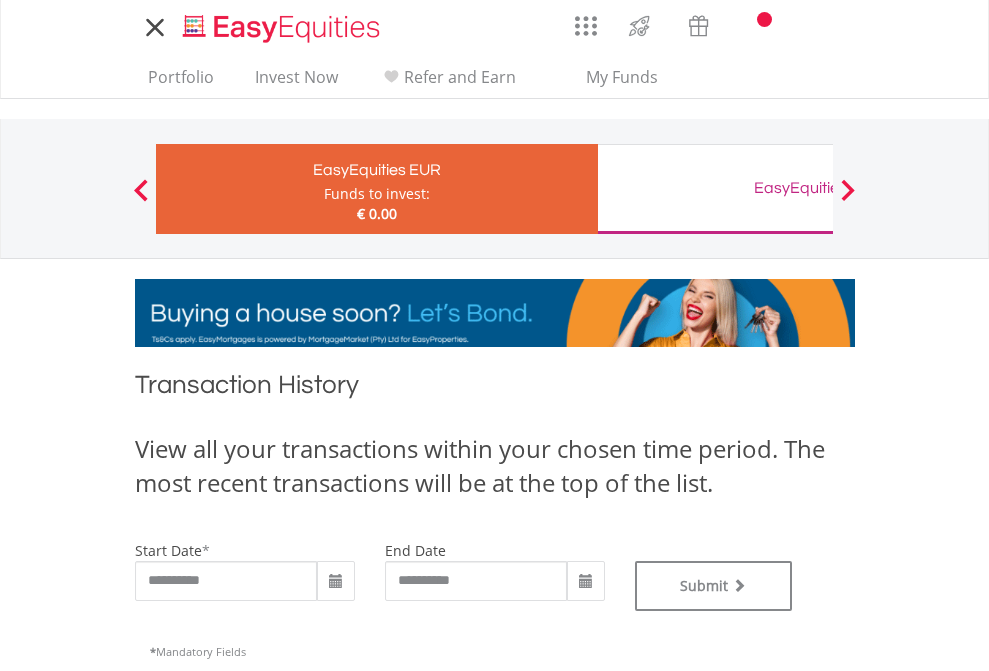 type on "**********" 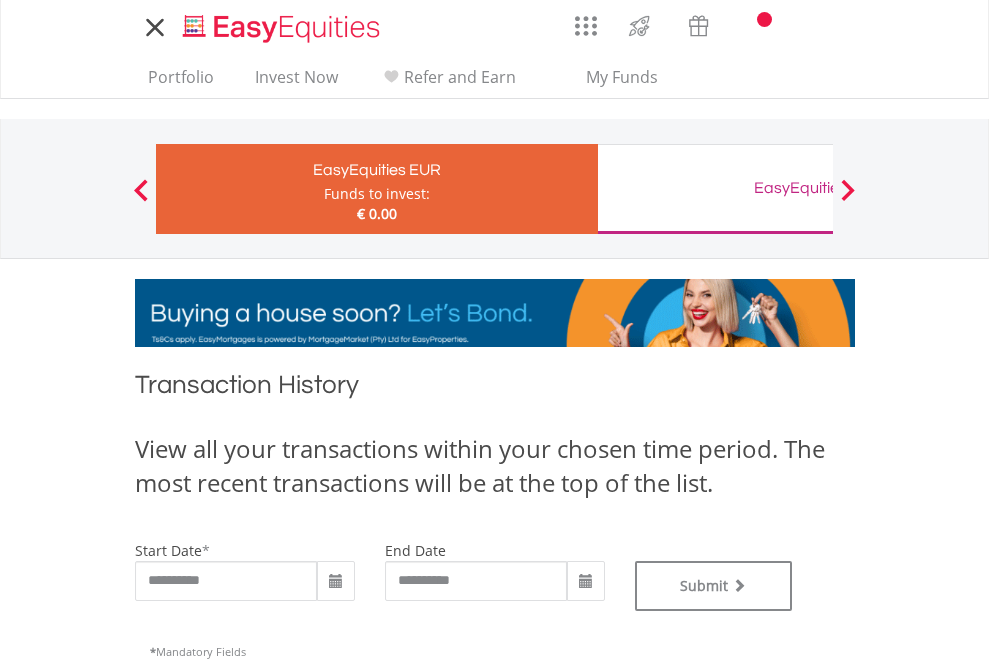 type on "**********" 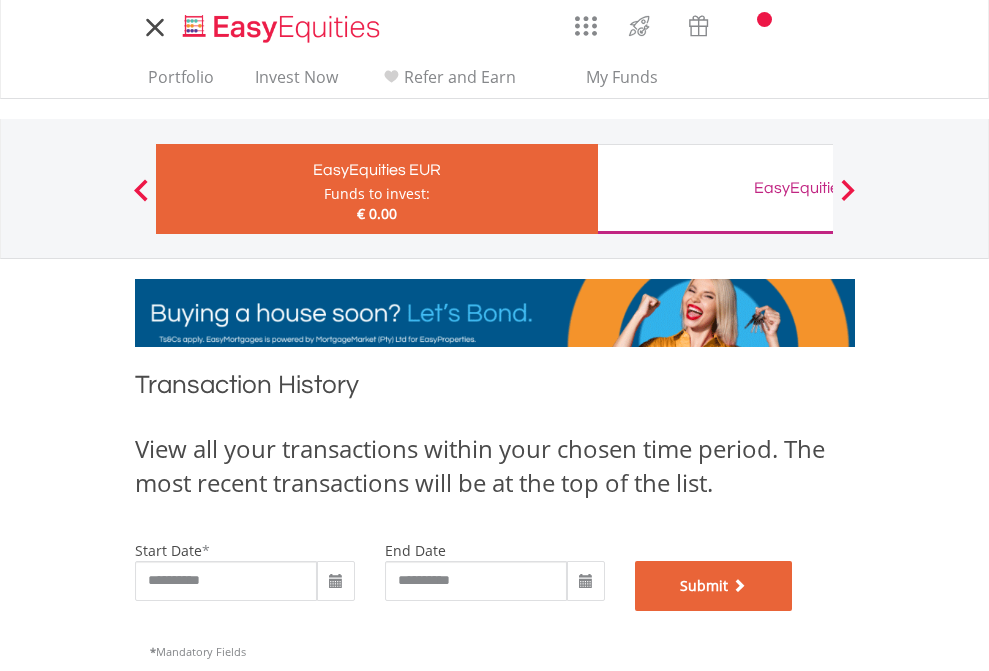 click on "Submit" at bounding box center (714, 586) 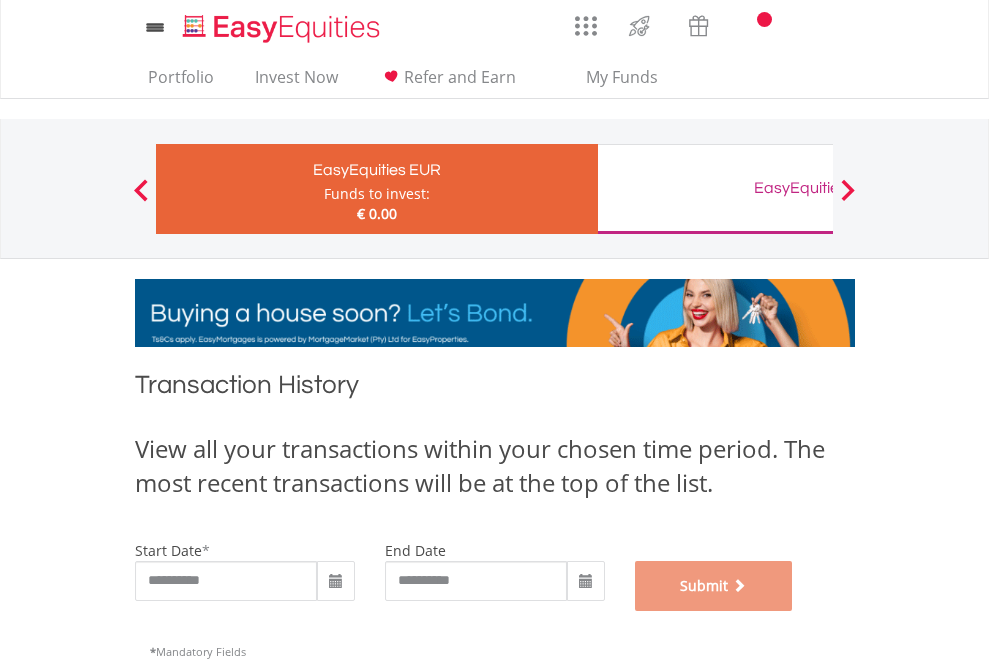 scroll, scrollTop: 811, scrollLeft: 0, axis: vertical 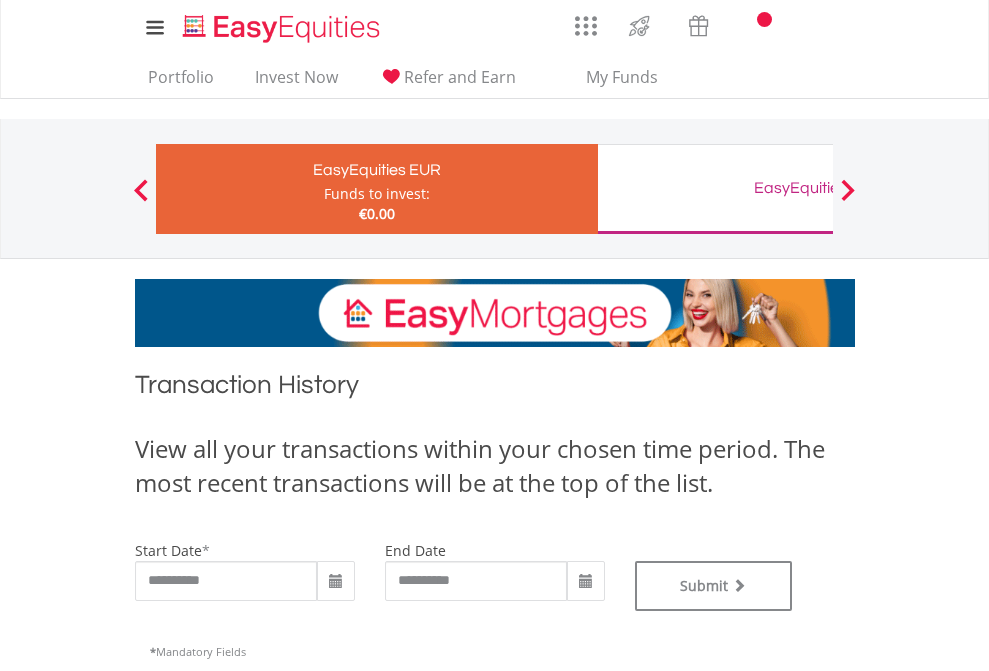 click on "EasyEquities GBP" at bounding box center (818, 188) 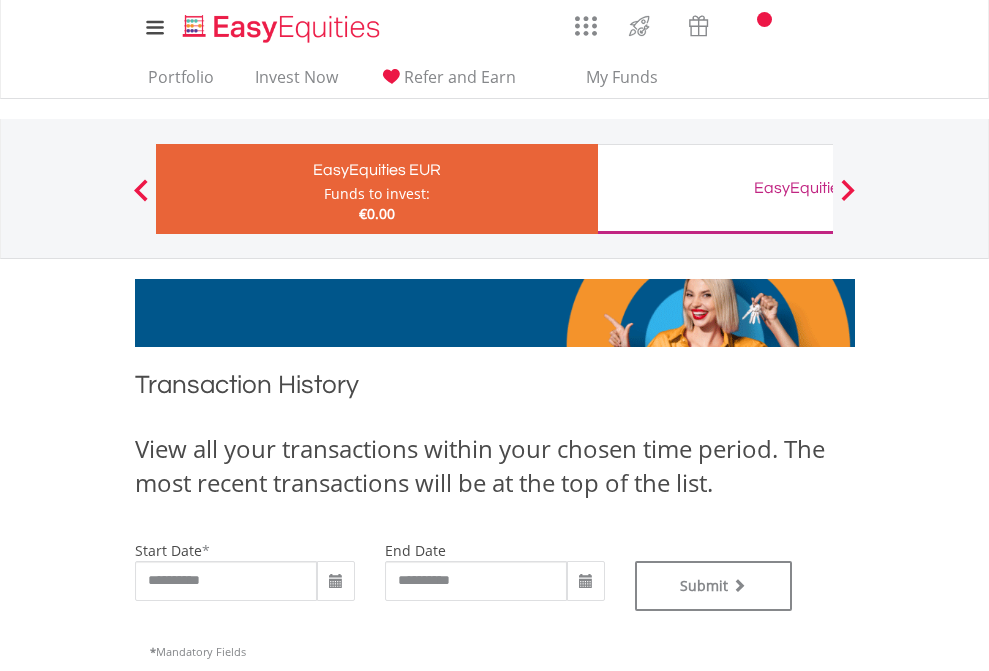 scroll, scrollTop: 0, scrollLeft: 0, axis: both 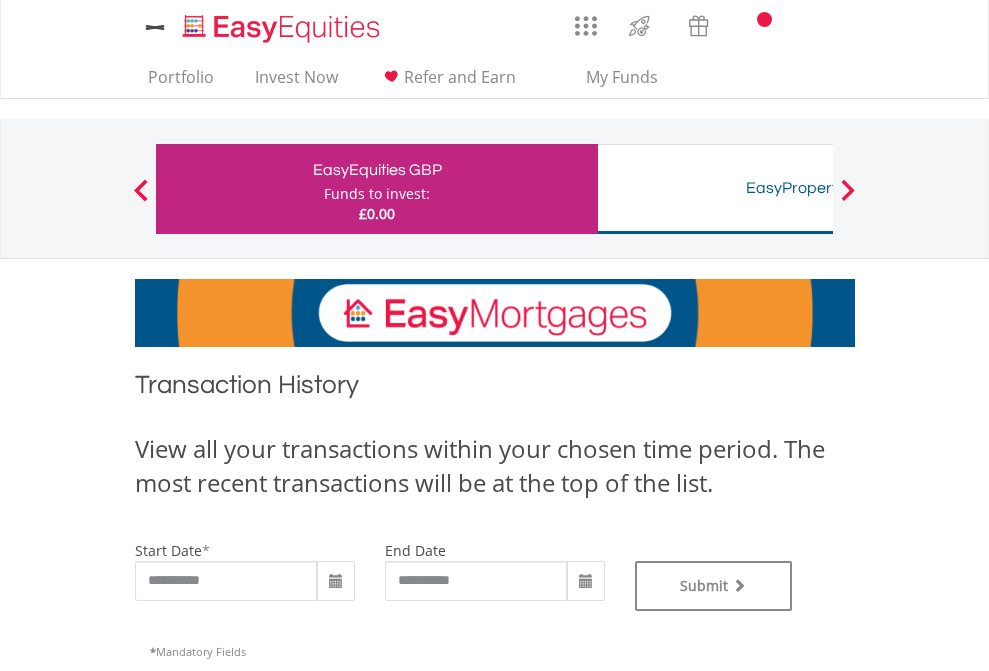 type on "**********" 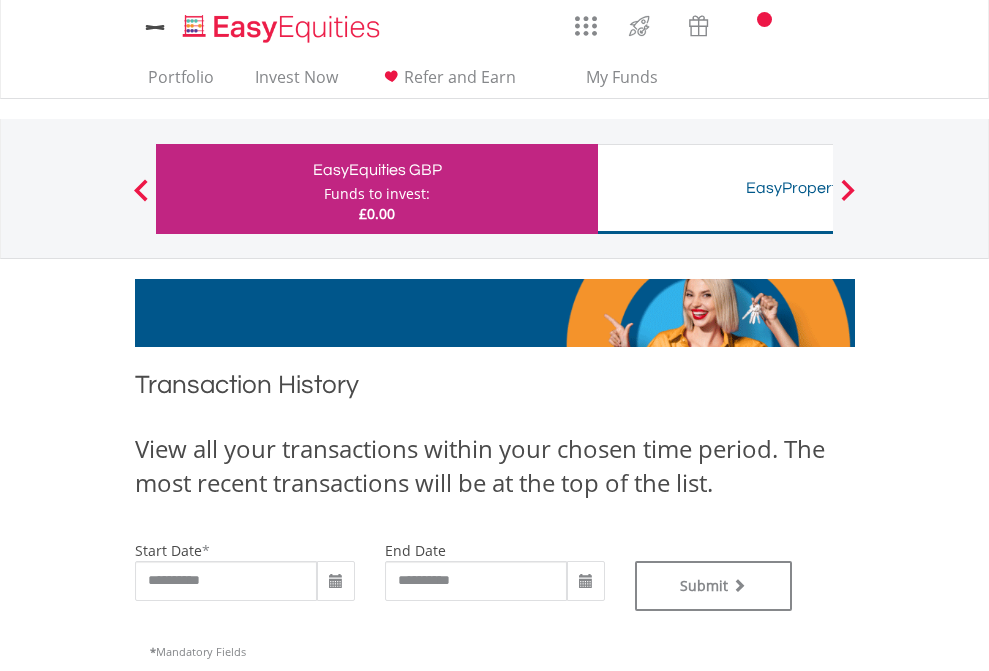 type on "**********" 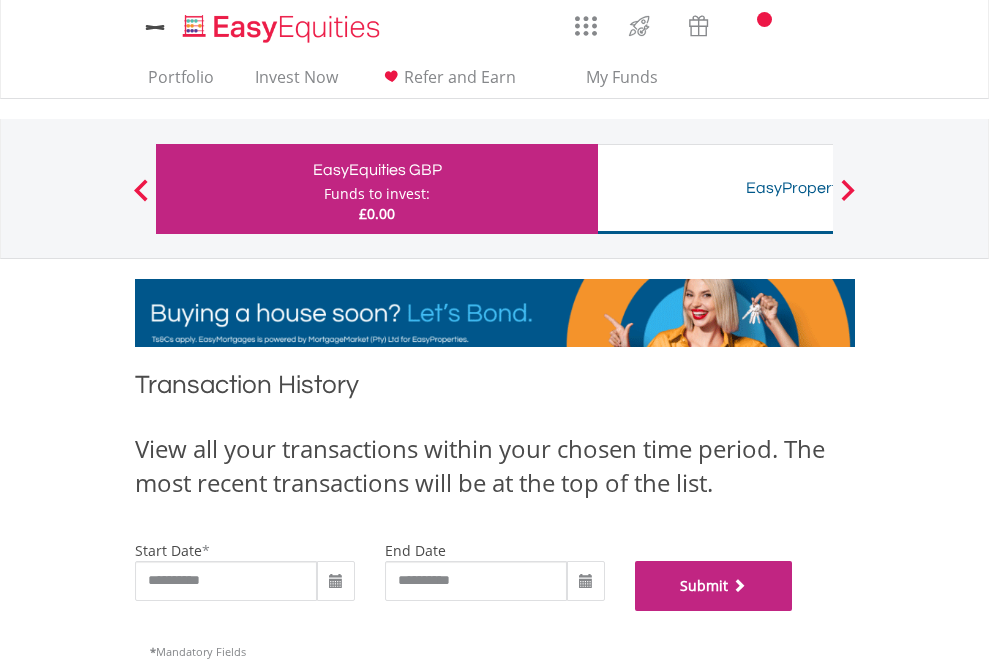 click on "Submit" at bounding box center [714, 586] 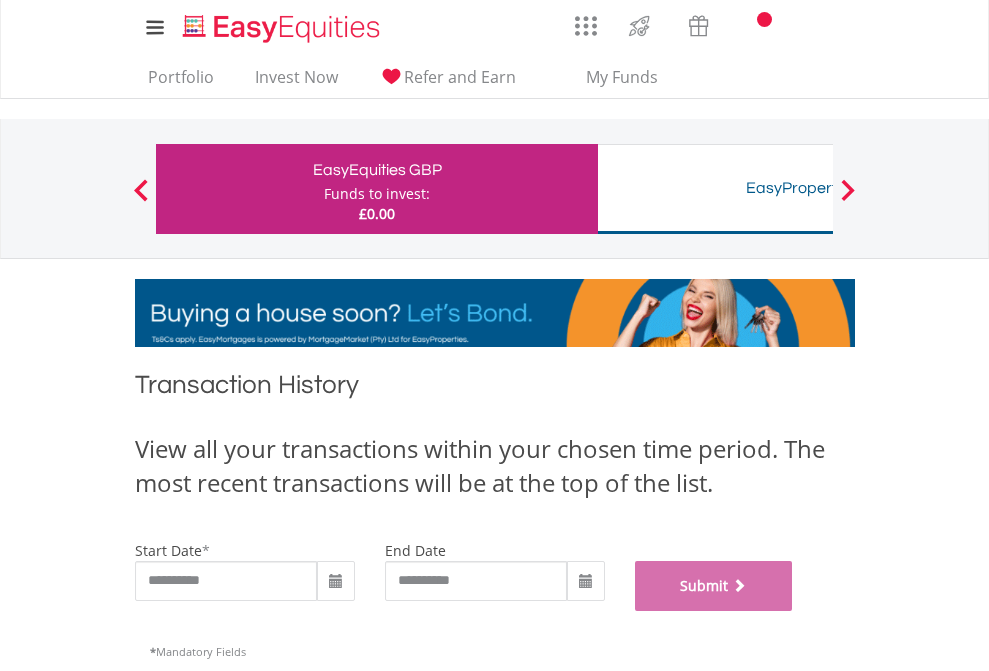 scroll, scrollTop: 811, scrollLeft: 0, axis: vertical 